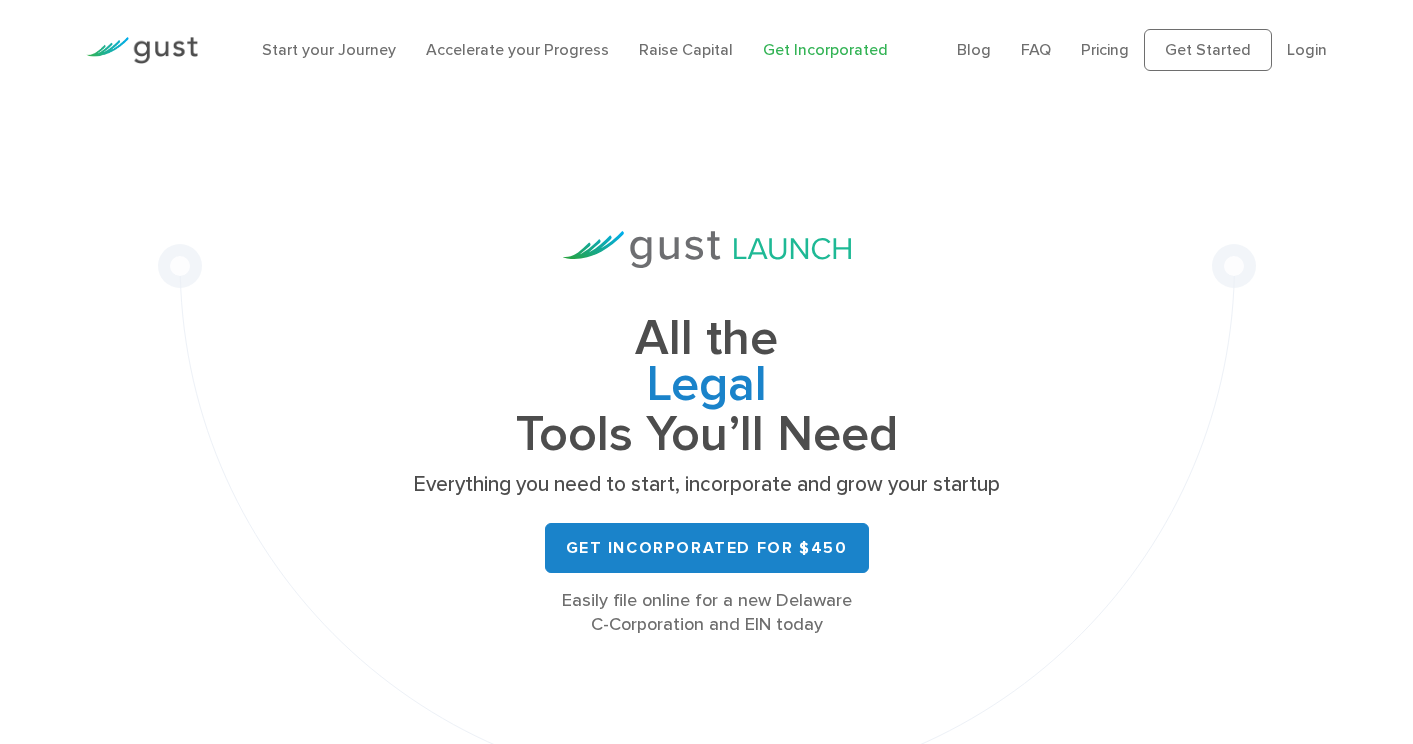 scroll, scrollTop: 0, scrollLeft: 0, axis: both 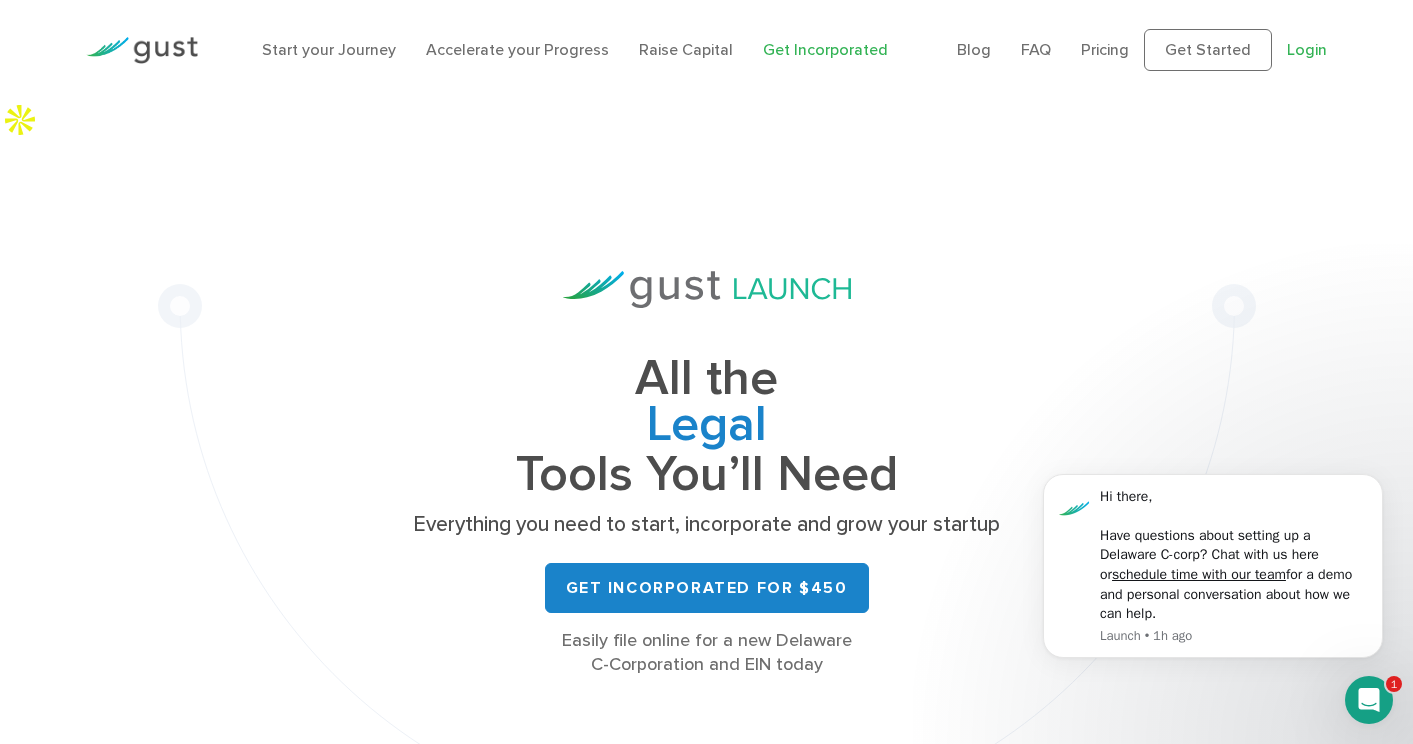 click on "Login" at bounding box center [1307, 49] 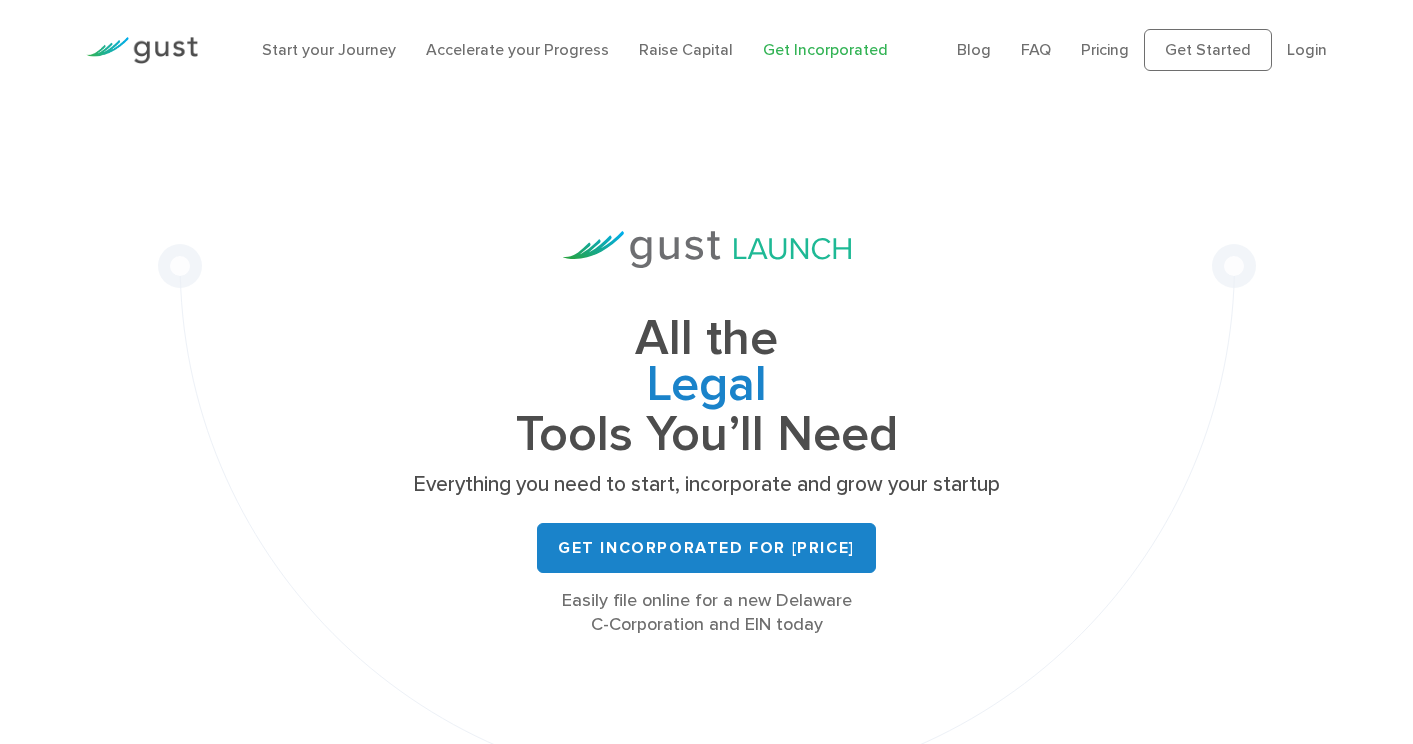 scroll, scrollTop: 0, scrollLeft: 0, axis: both 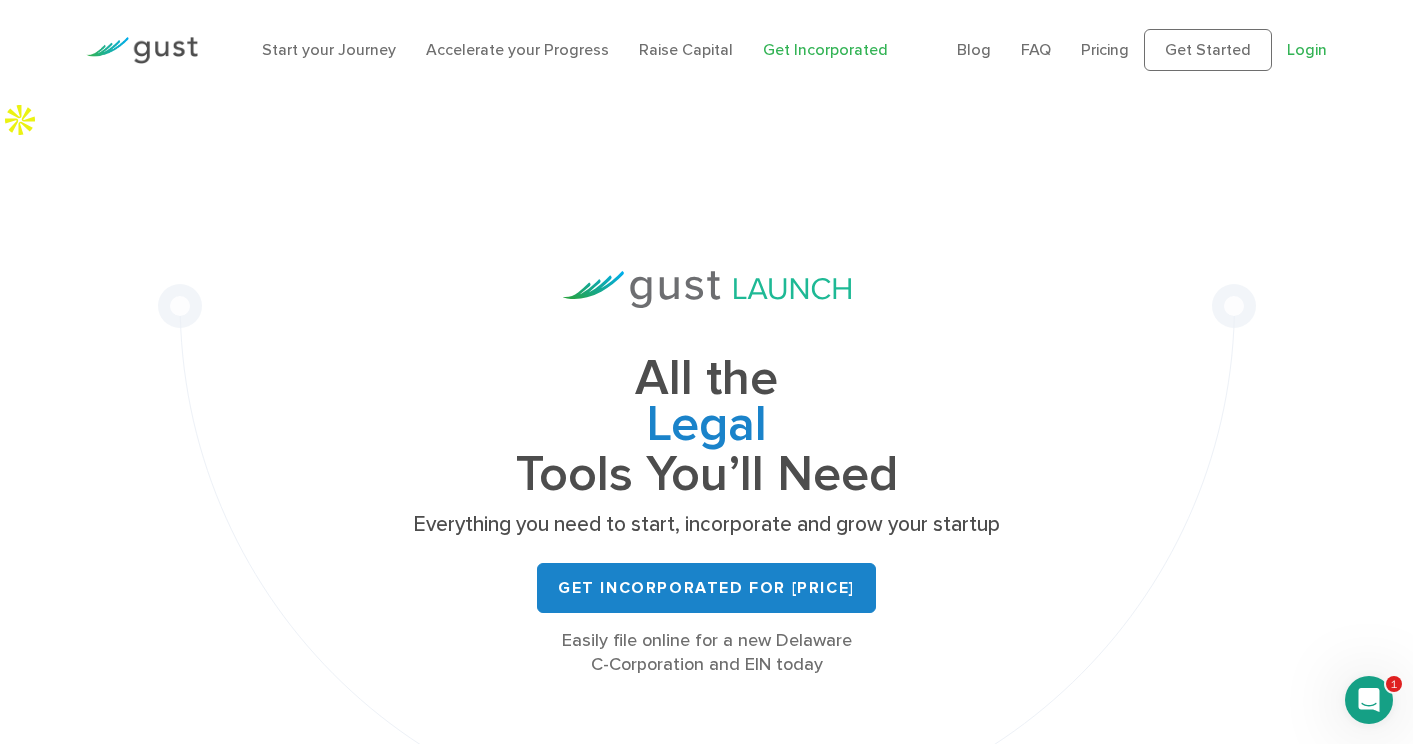 click on "Login" at bounding box center [1307, 49] 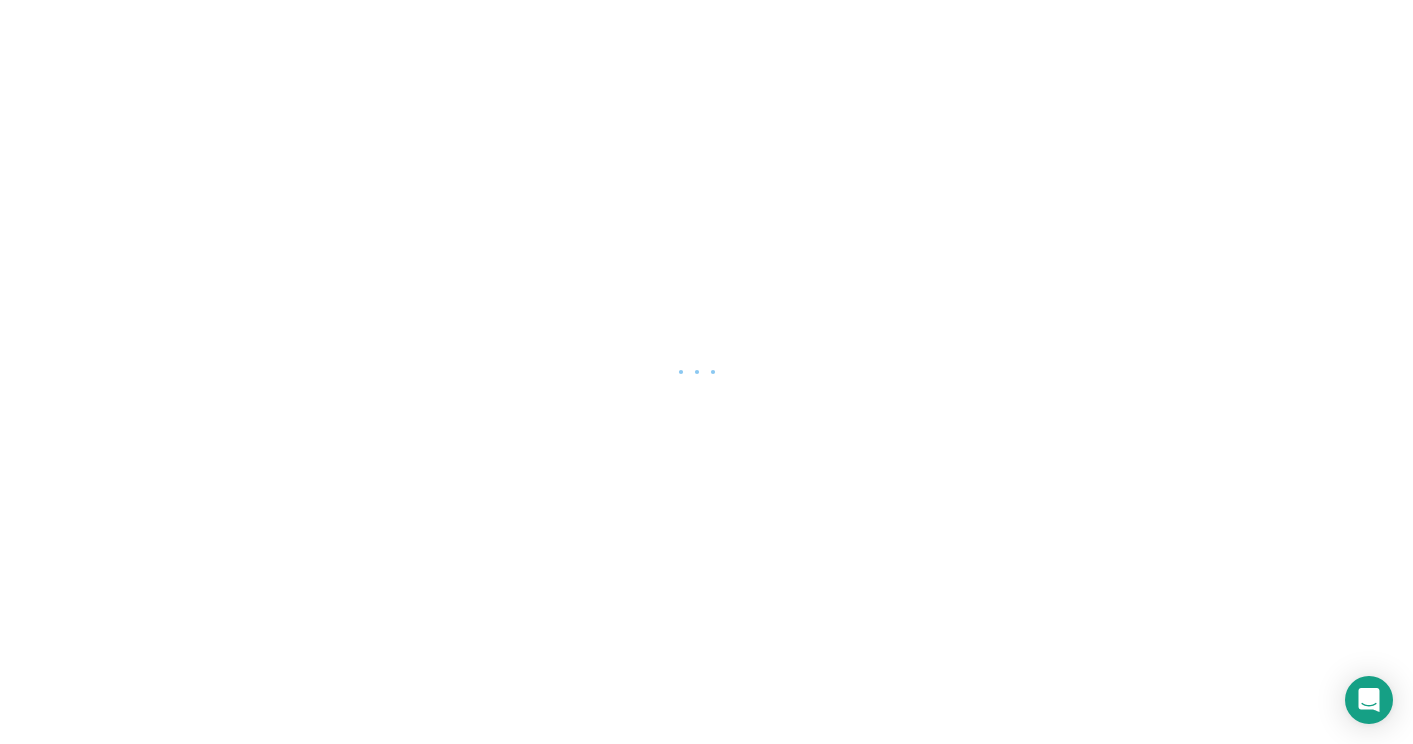 scroll, scrollTop: 0, scrollLeft: 0, axis: both 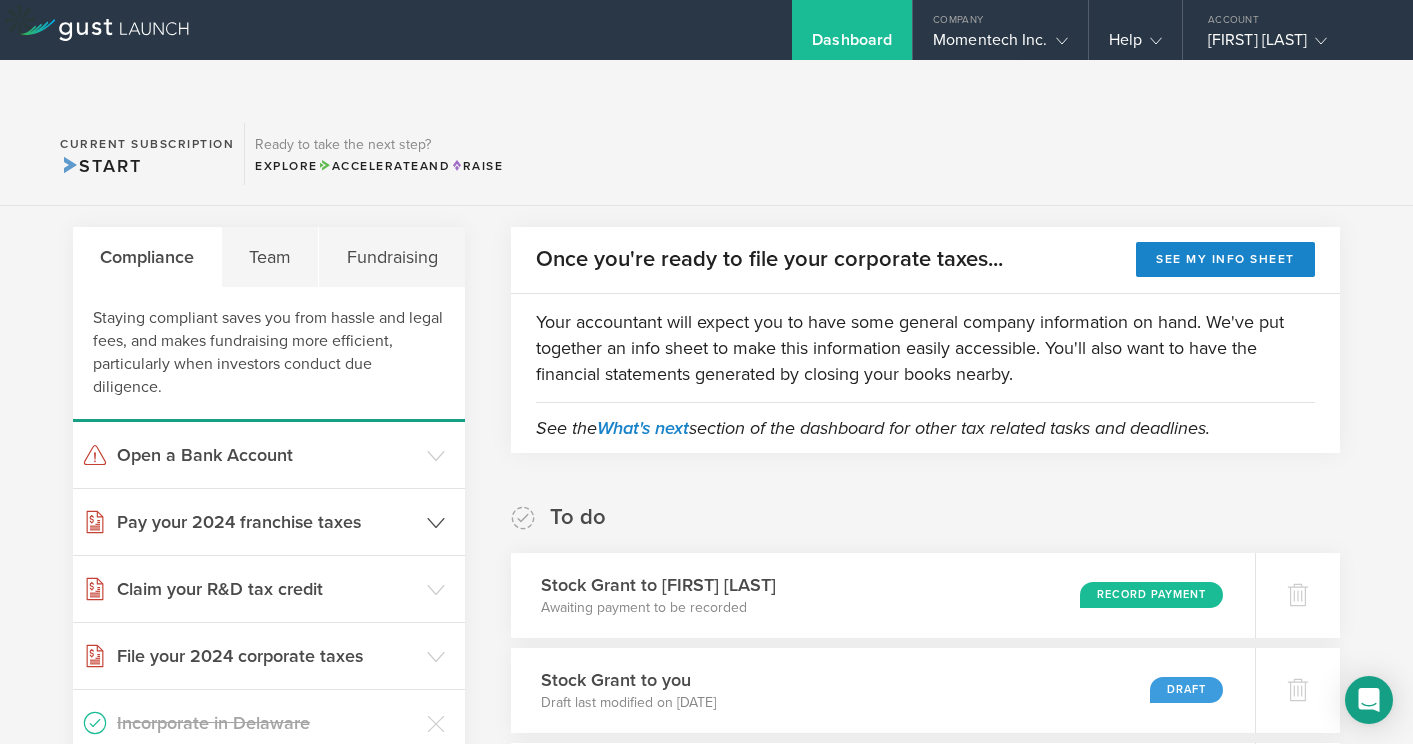 click on "Pay your 2024 franchise taxes" at bounding box center (267, 522) 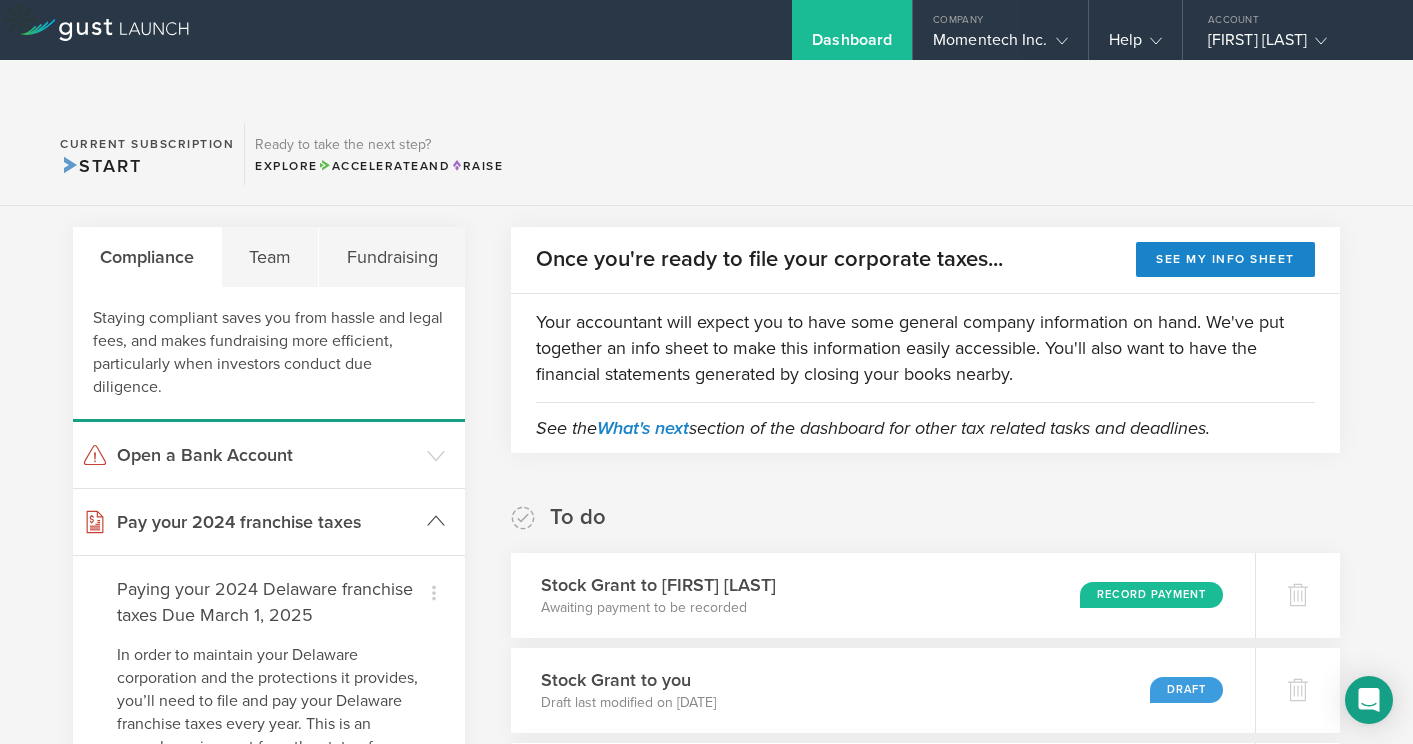 click on "Pay your 2024 franchise taxes" at bounding box center [267, 522] 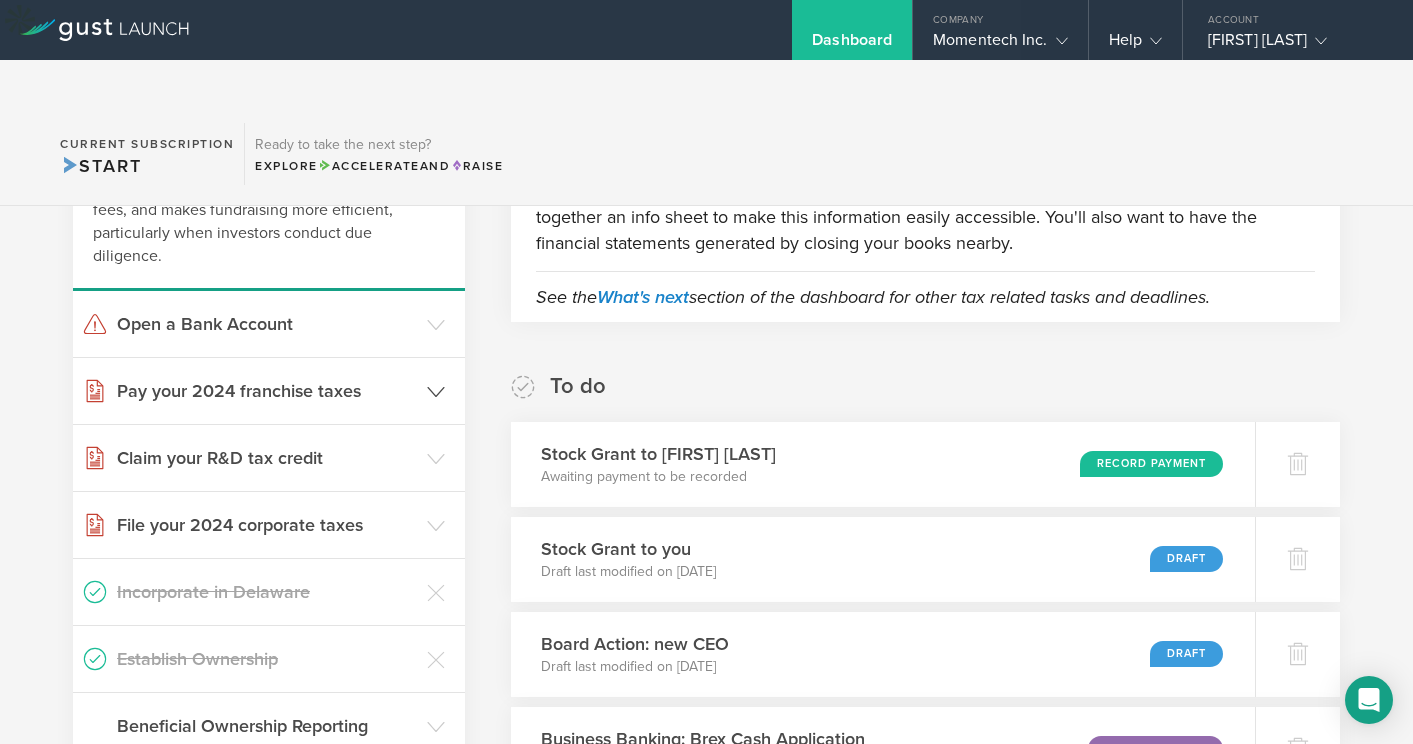 scroll, scrollTop: 507, scrollLeft: 0, axis: vertical 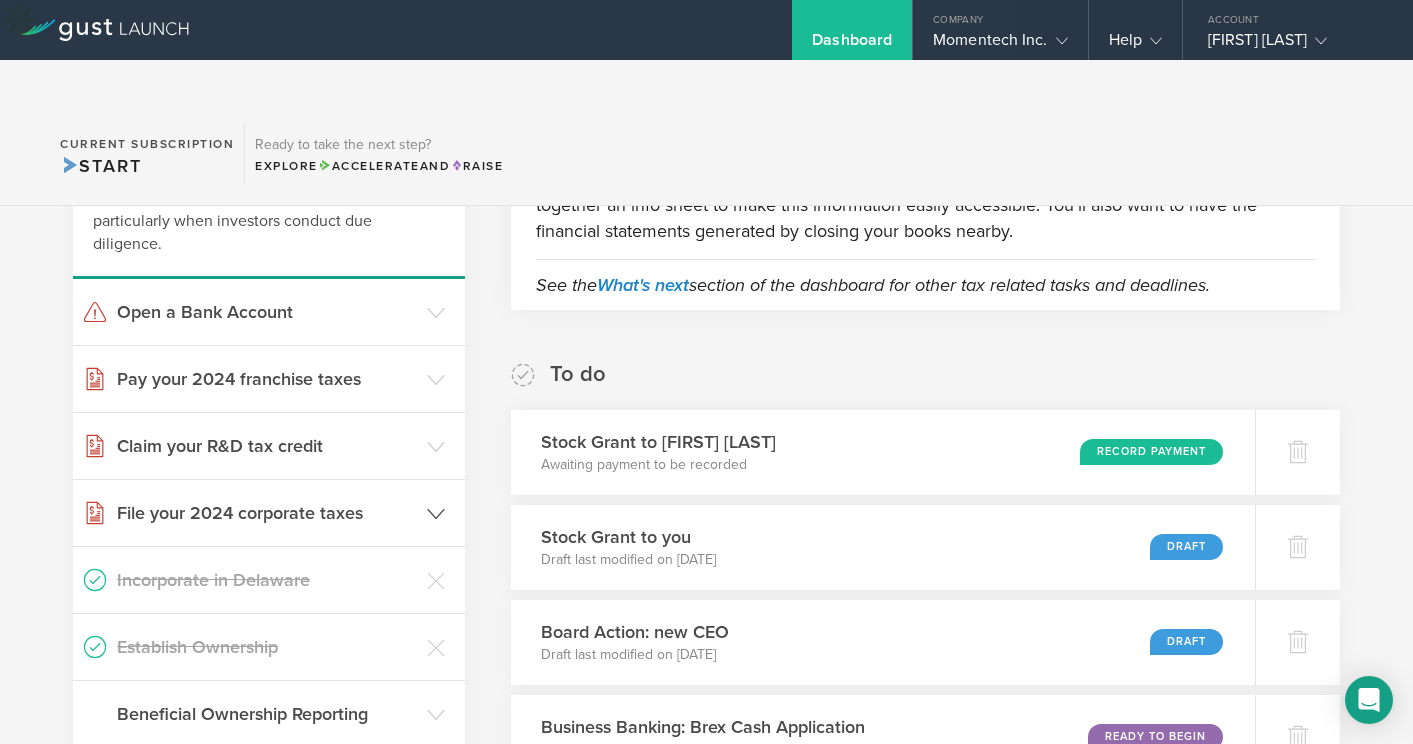 click on "File your 2024 corporate taxes" at bounding box center (267, 513) 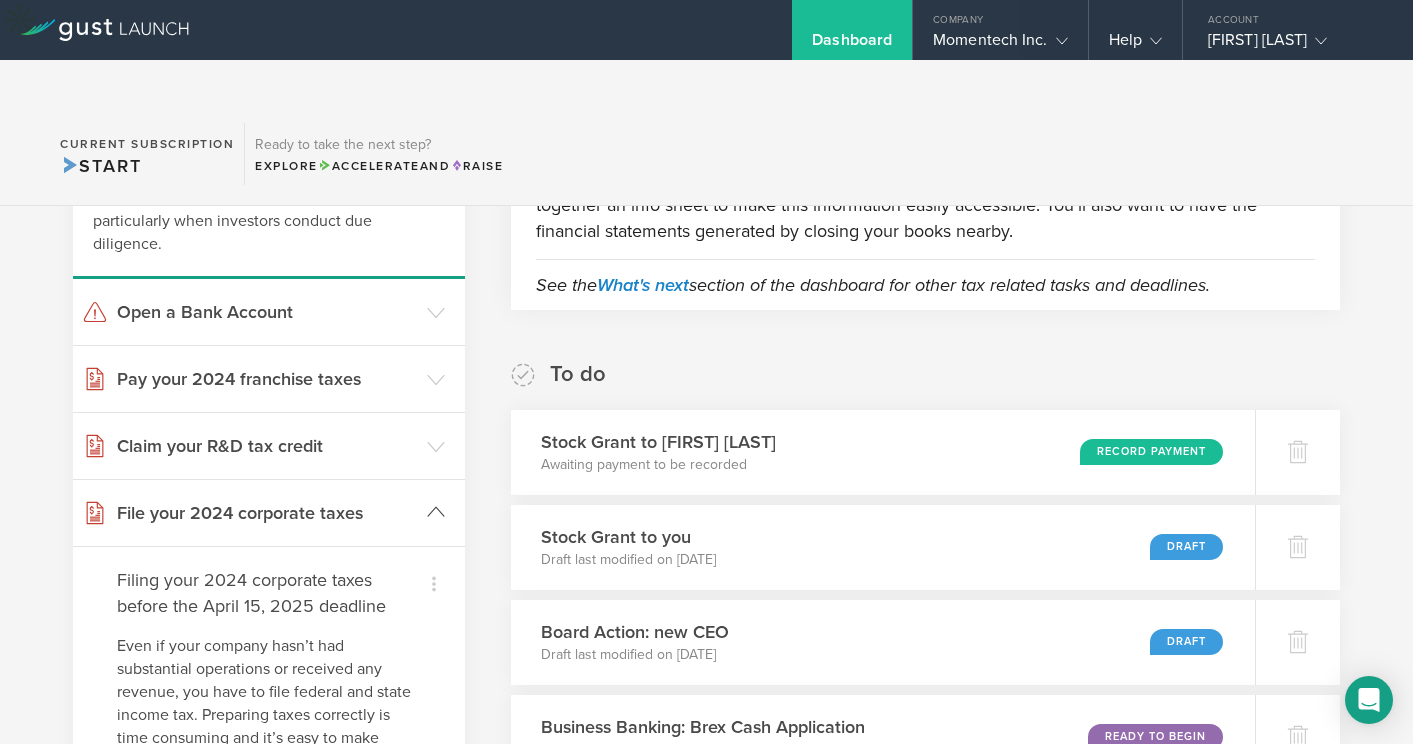 click on "File your 2024 corporate taxes" at bounding box center (267, 513) 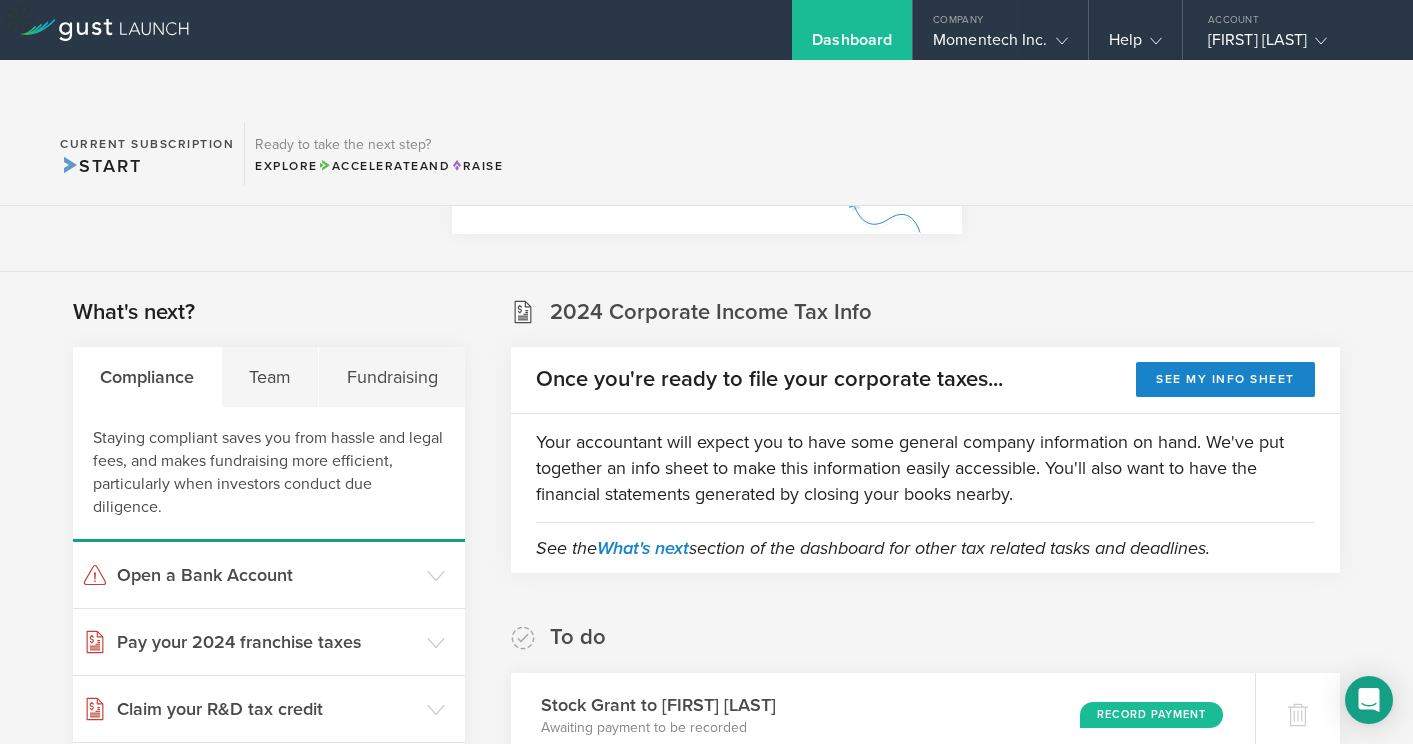 scroll, scrollTop: 0, scrollLeft: 0, axis: both 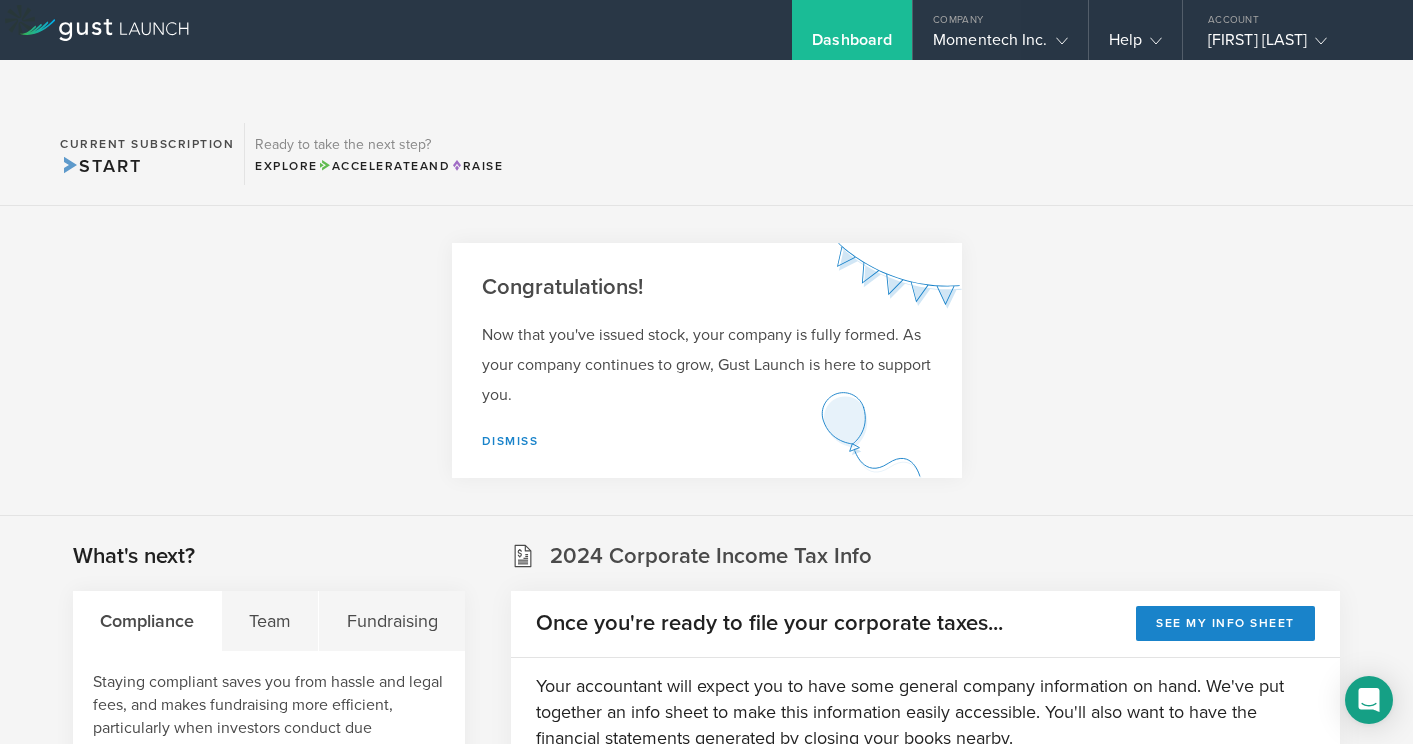 click on "Now that you've issued stock, your company is fully formed. As your company continues to grow, Gust Launch is here to support you. Dismiss" at bounding box center (707, 399) 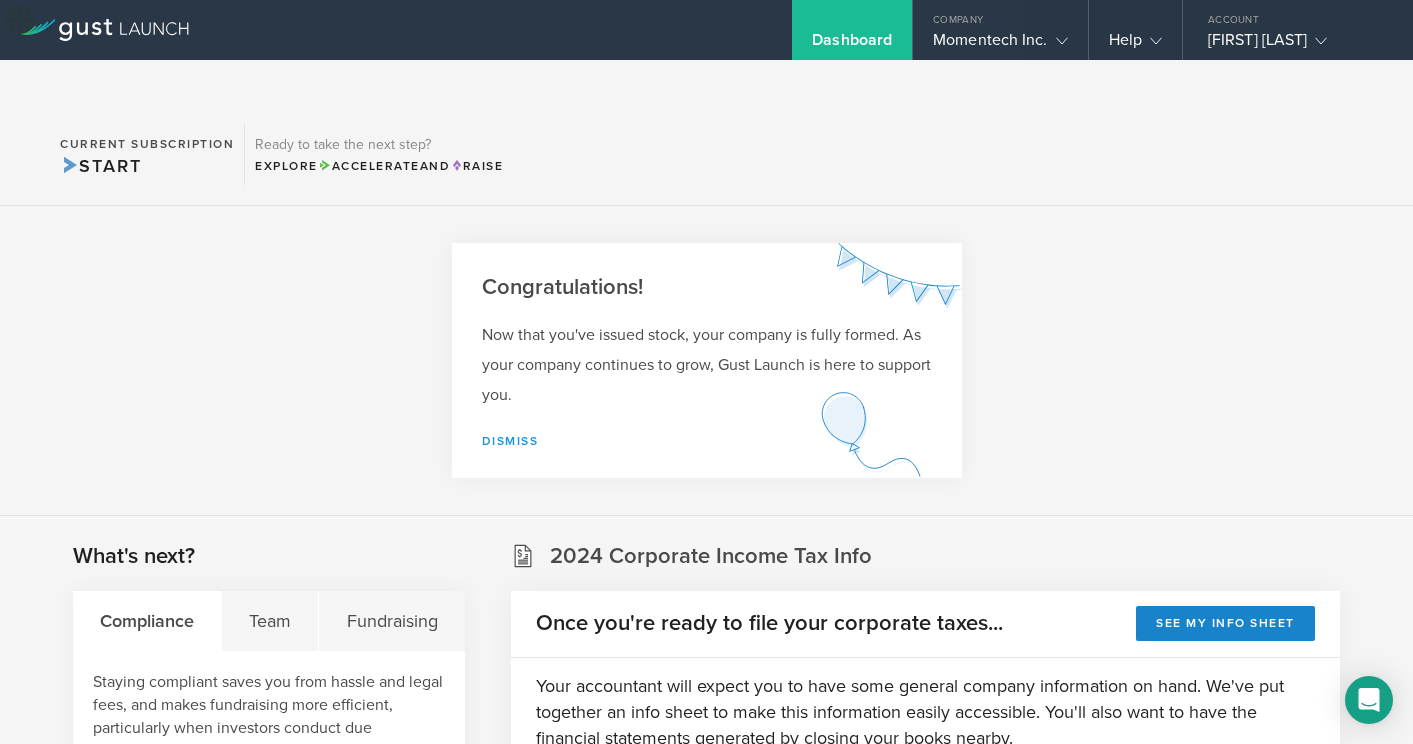 click on "Dismiss" at bounding box center [510, 441] 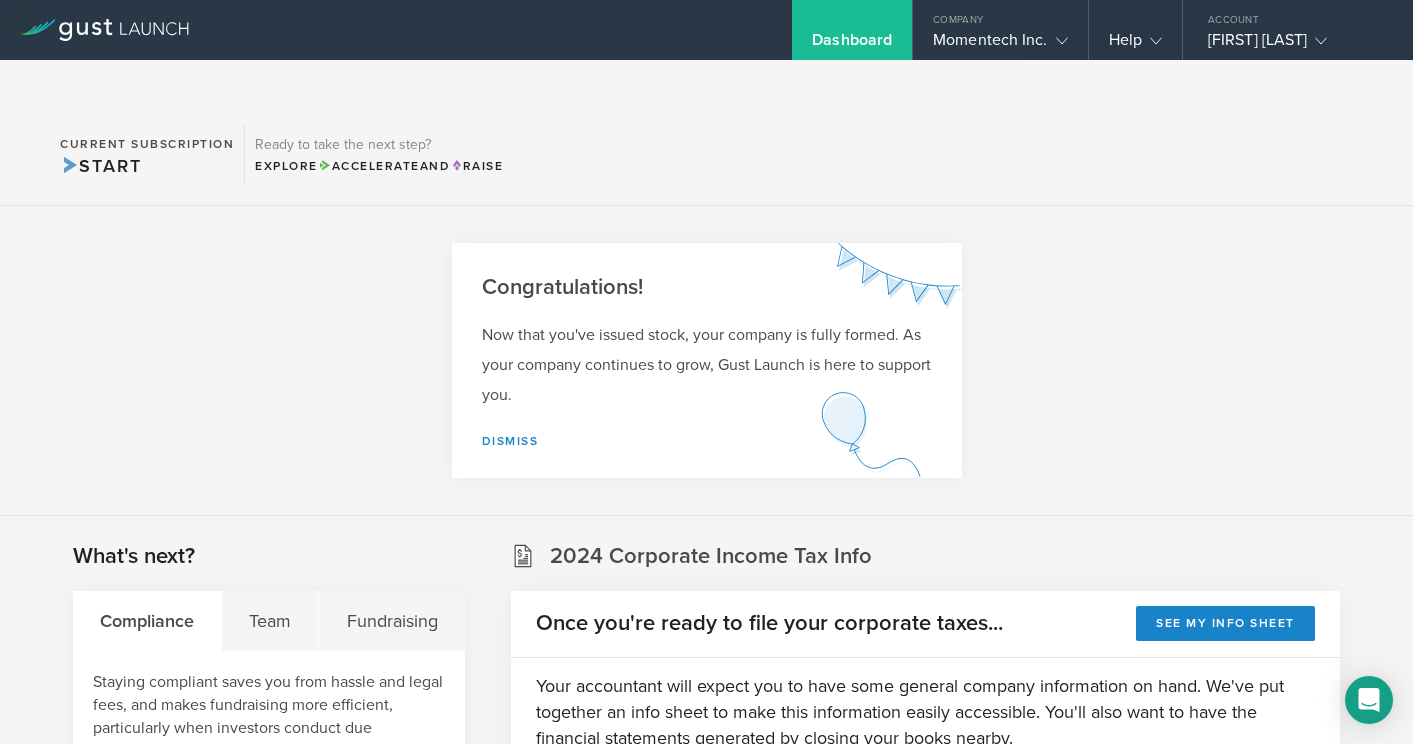 click on "Now that you've issued stock, your company is fully formed. As your company continues to grow, Gust Launch is here to support you. Dismiss" at bounding box center (707, 399) 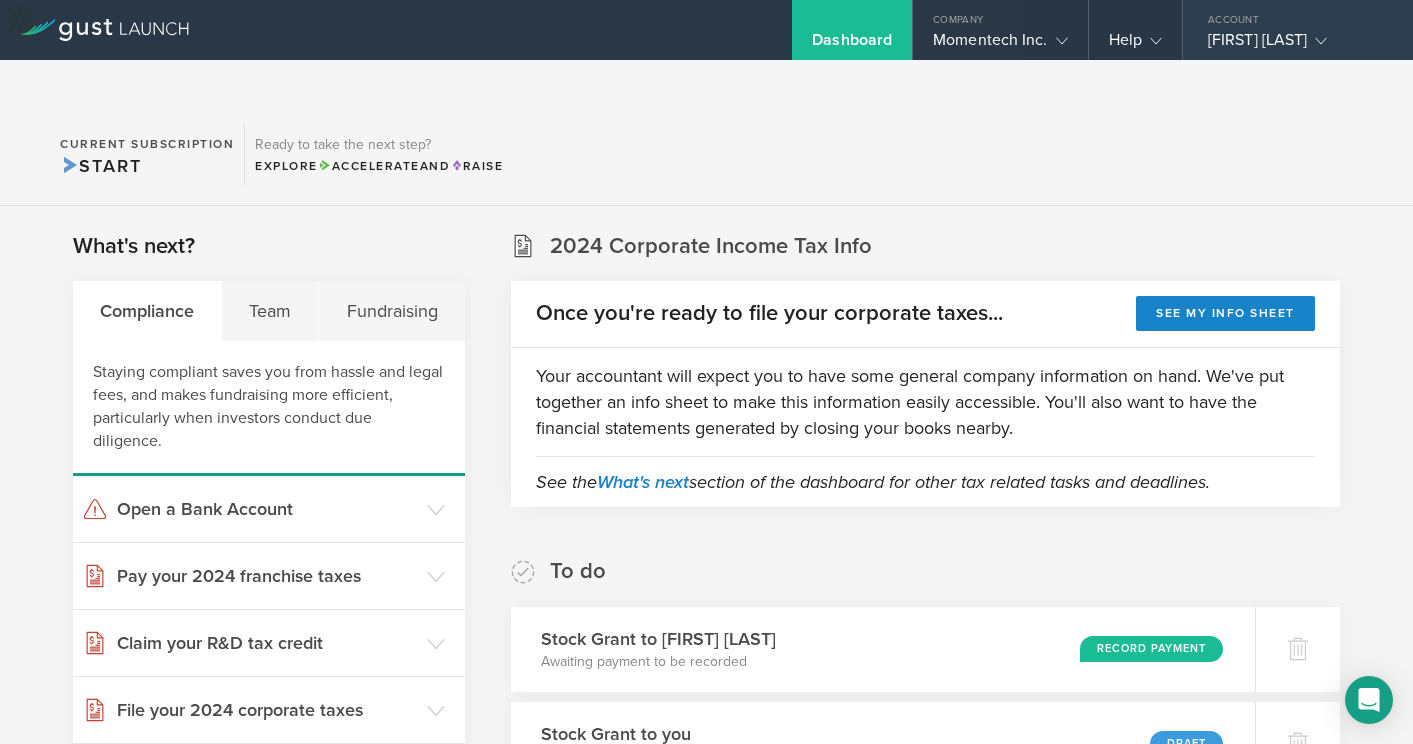 click on "Chang Liu" at bounding box center [1293, 45] 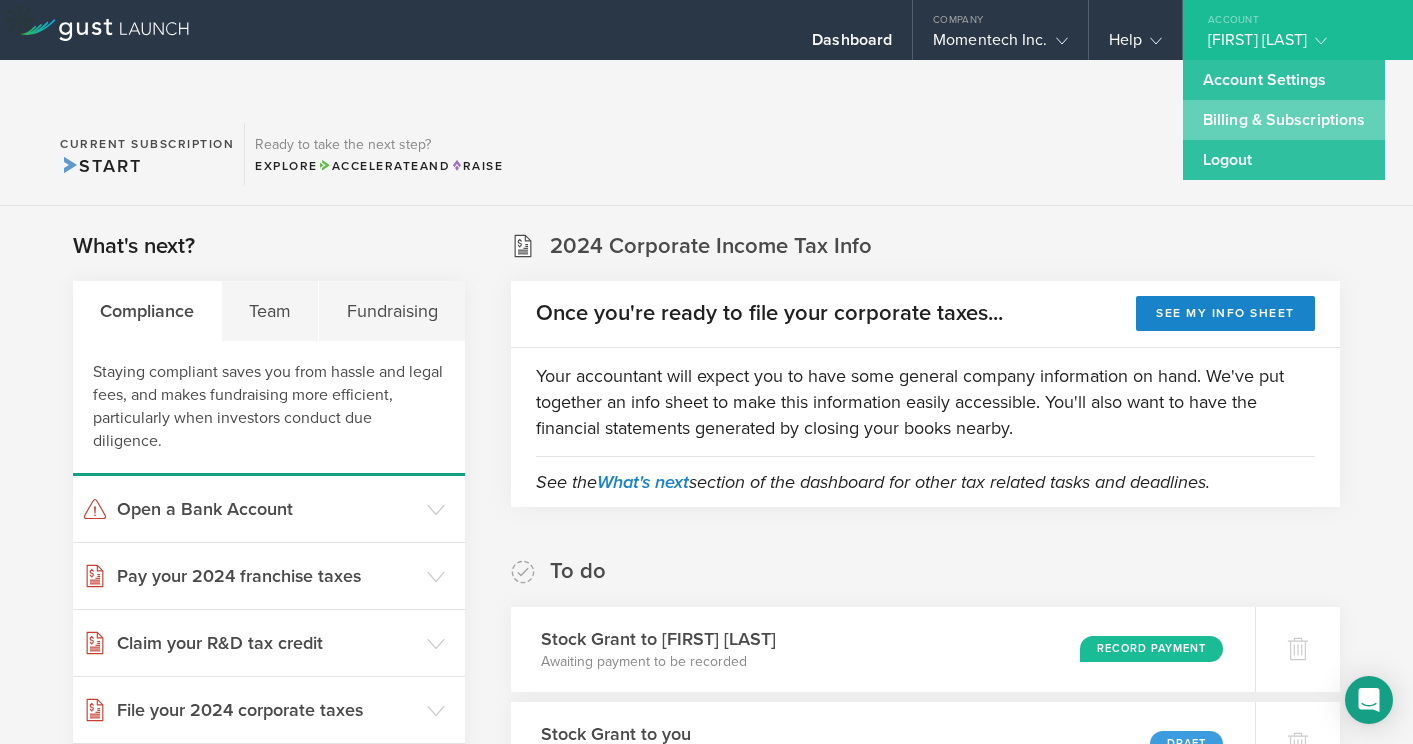 click on "Billing & Subscriptions" at bounding box center (1284, 120) 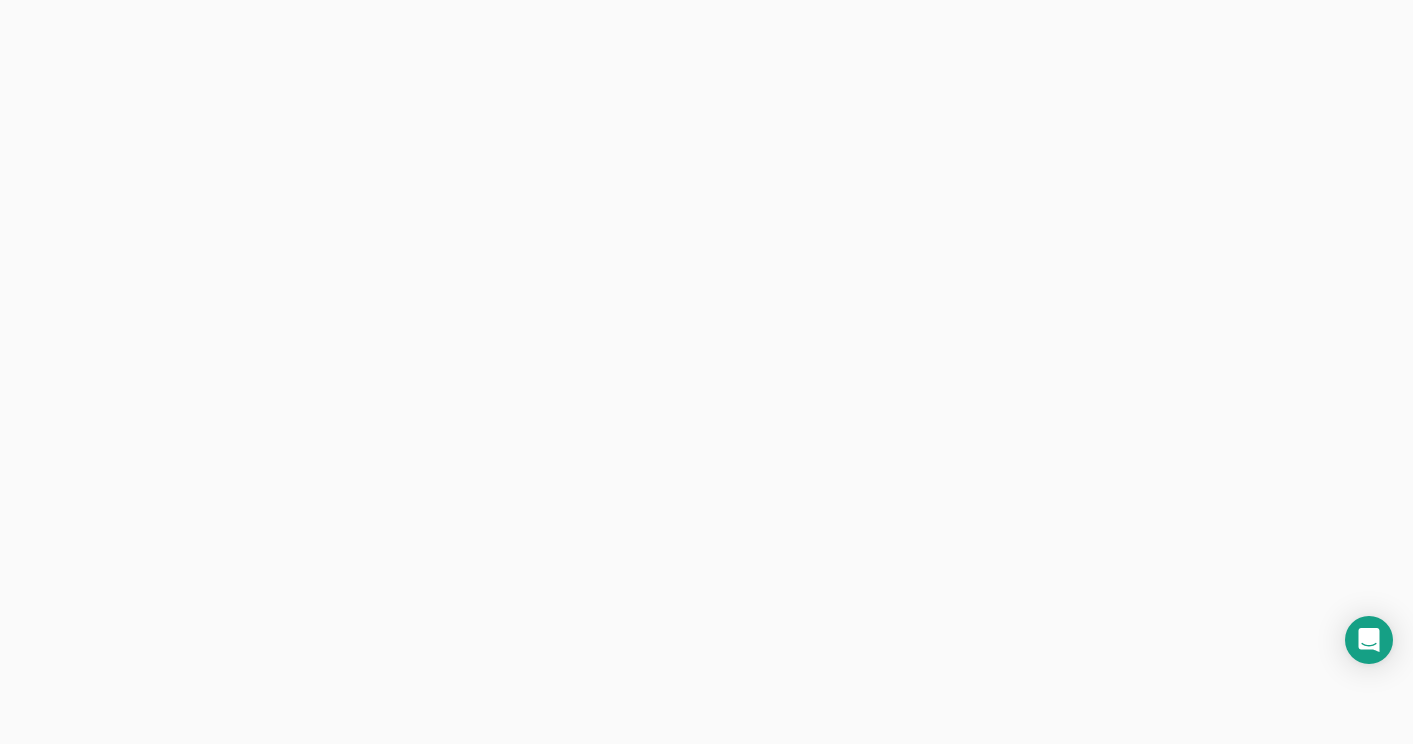 scroll, scrollTop: 0, scrollLeft: 0, axis: both 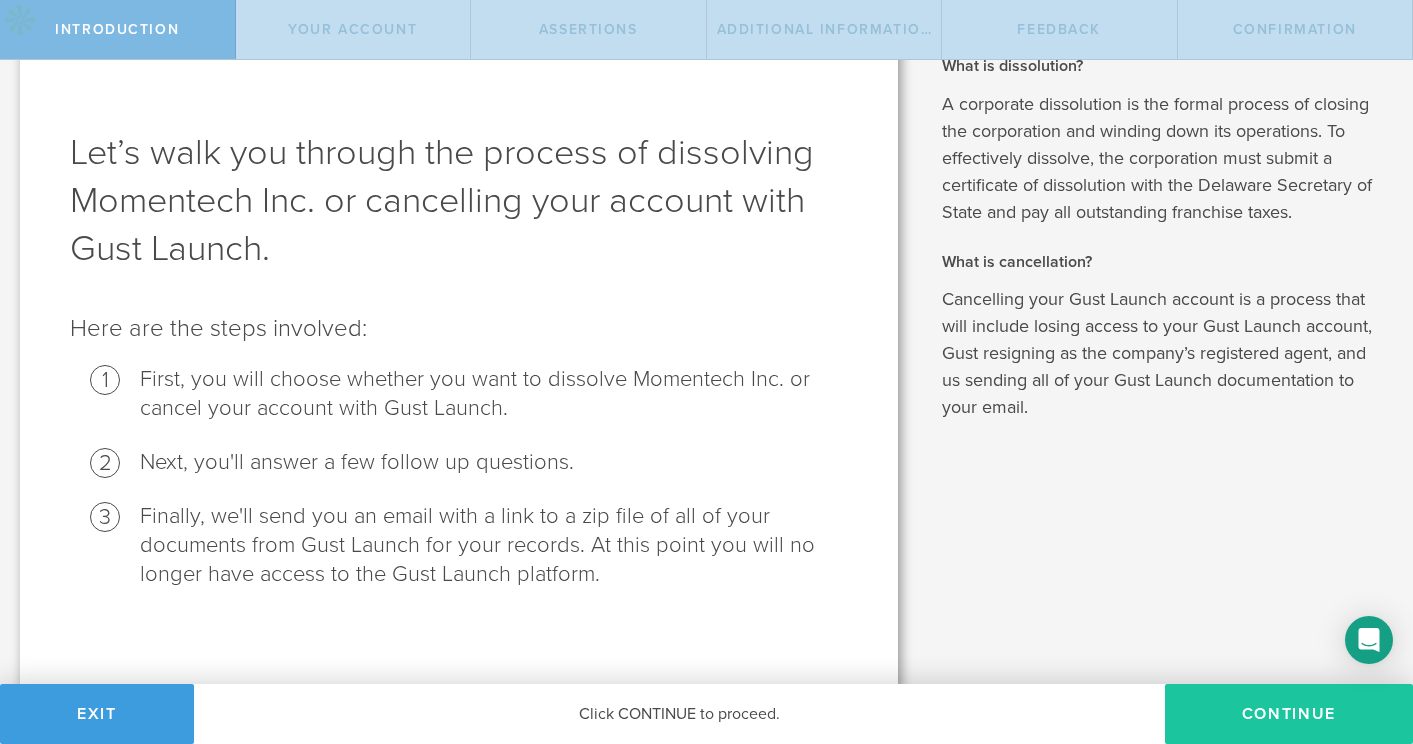 click on "Continue" at bounding box center [1289, 714] 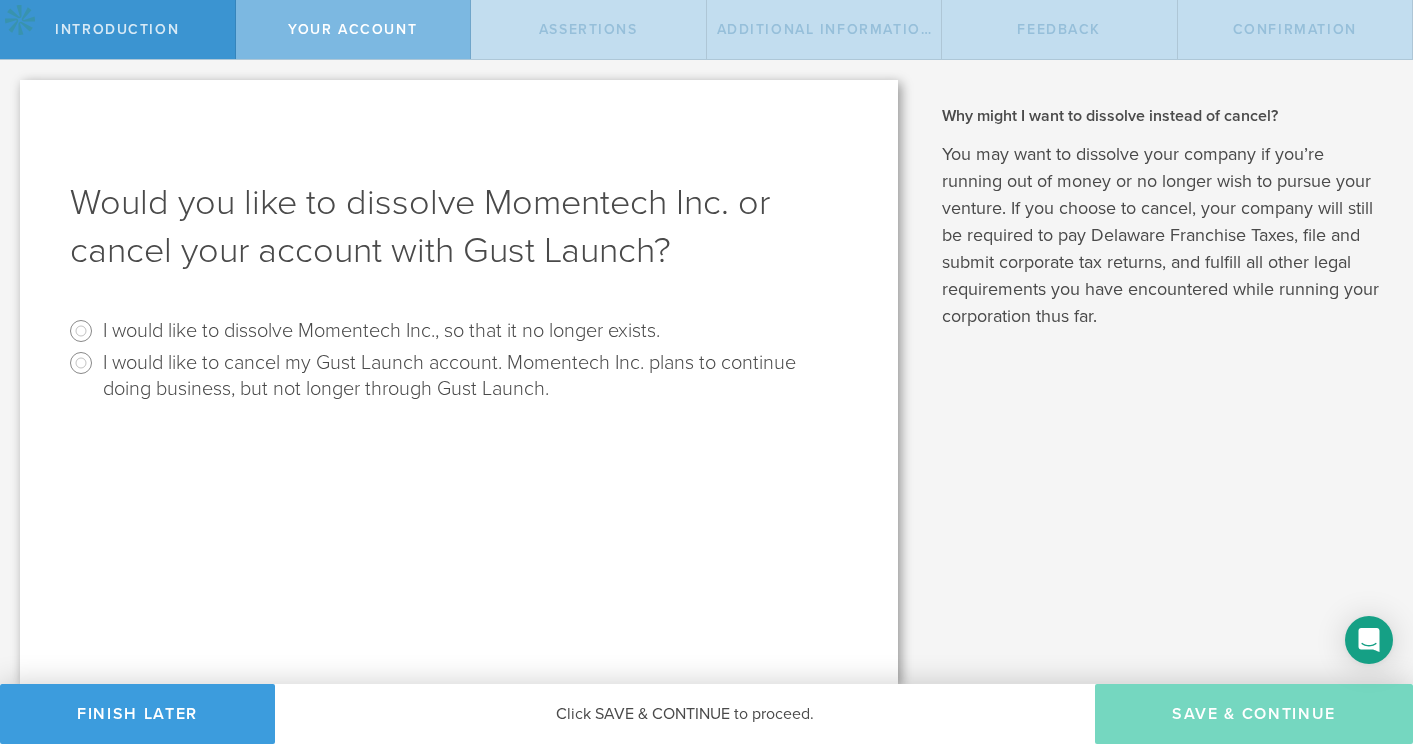 scroll, scrollTop: 0, scrollLeft: 0, axis: both 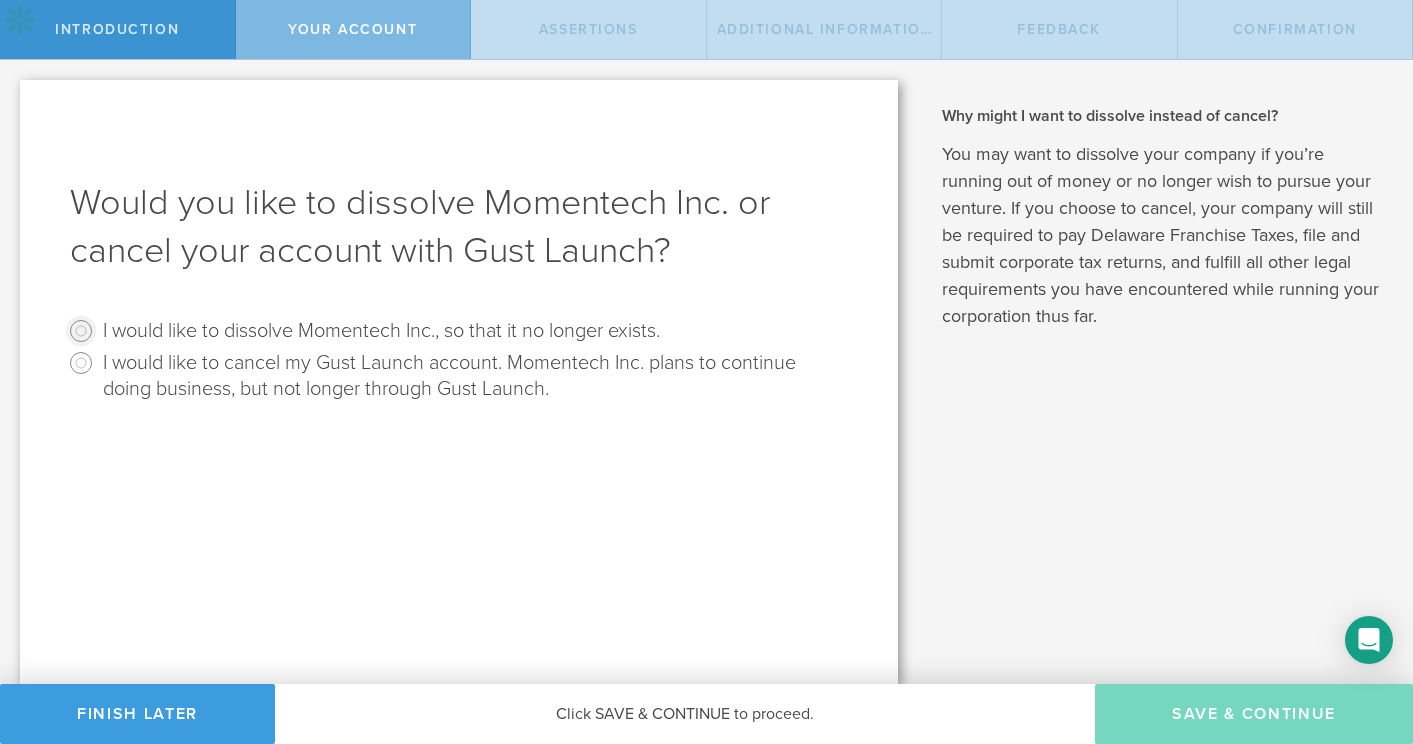 click on "I would like to dissolve Momentech Inc., so that it no longer exists." at bounding box center [81, 331] 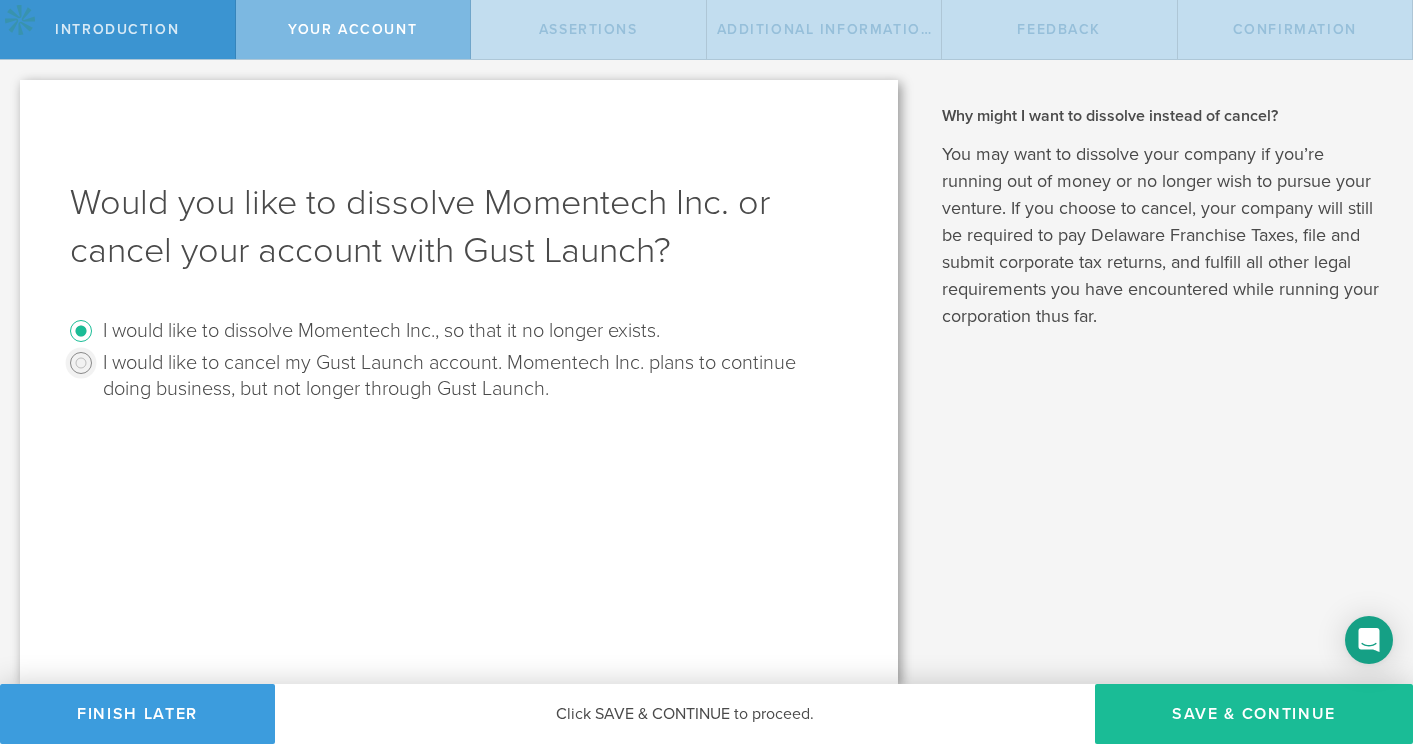 click on "I would like to cancel my Gust Launch account. Momentech Inc. plans to continue doing business, but not longer through Gust Launch." at bounding box center [81, 363] 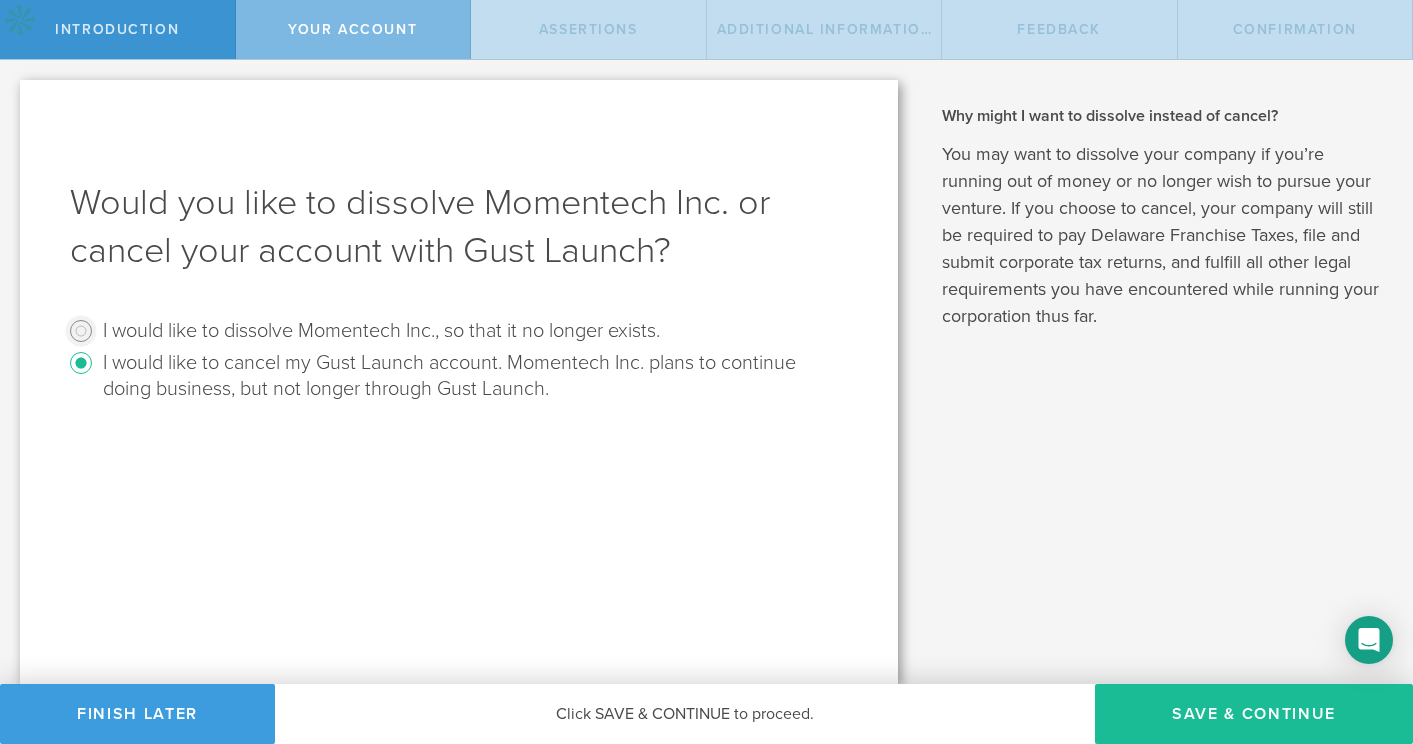 click on "I would like to dissolve Momentech Inc., so that it no longer exists." at bounding box center (81, 331) 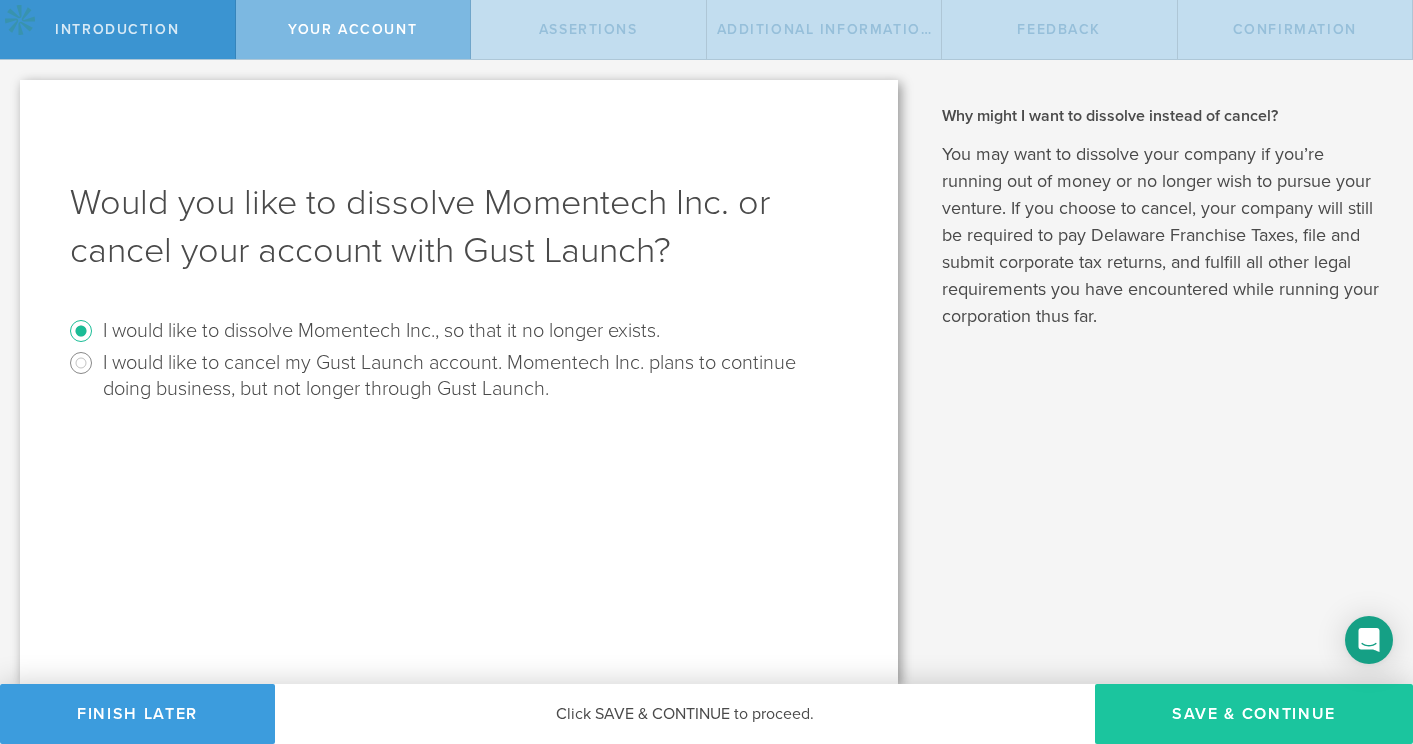 click on "Save & Continue" at bounding box center [1254, 714] 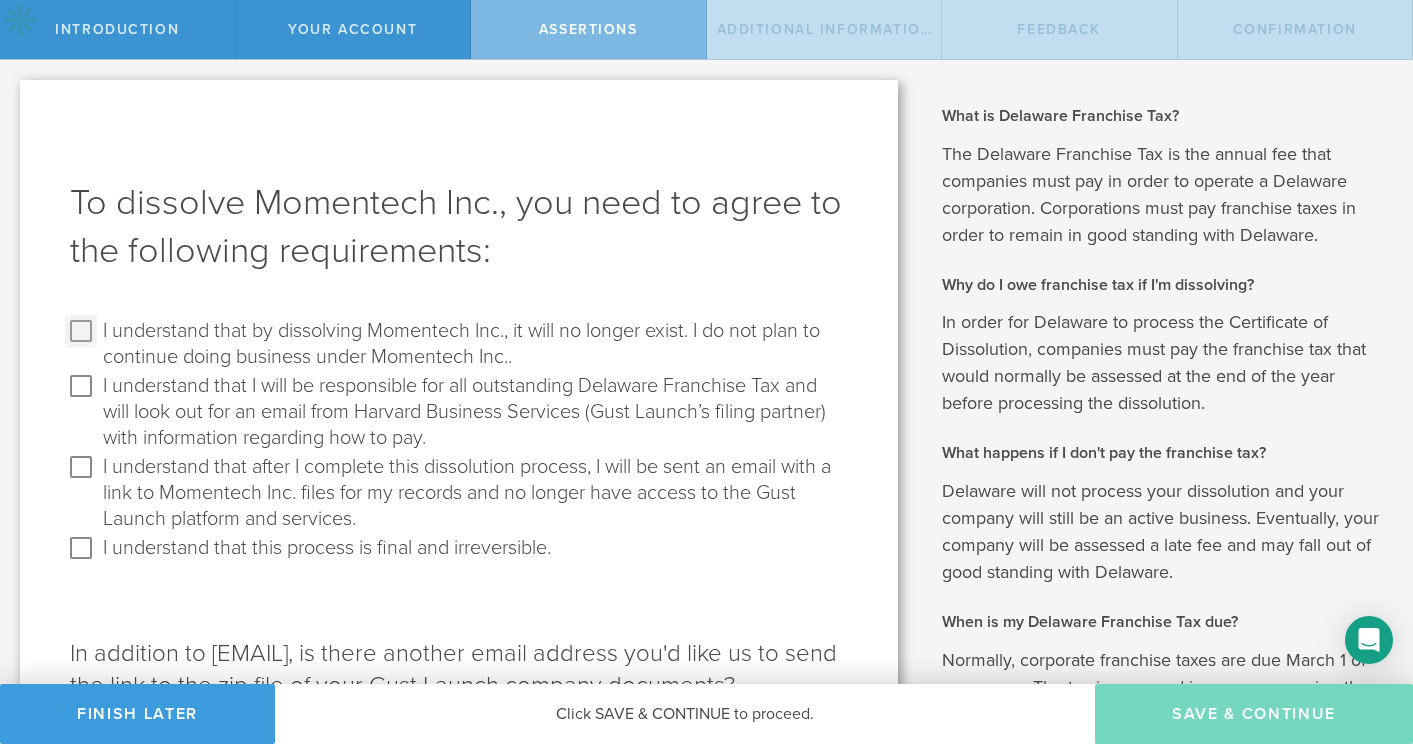 click on "I understand that by dissolving Momentech Inc., it will no longer exist. I do not plan to continue doing business under Momentech Inc.." at bounding box center [81, 331] 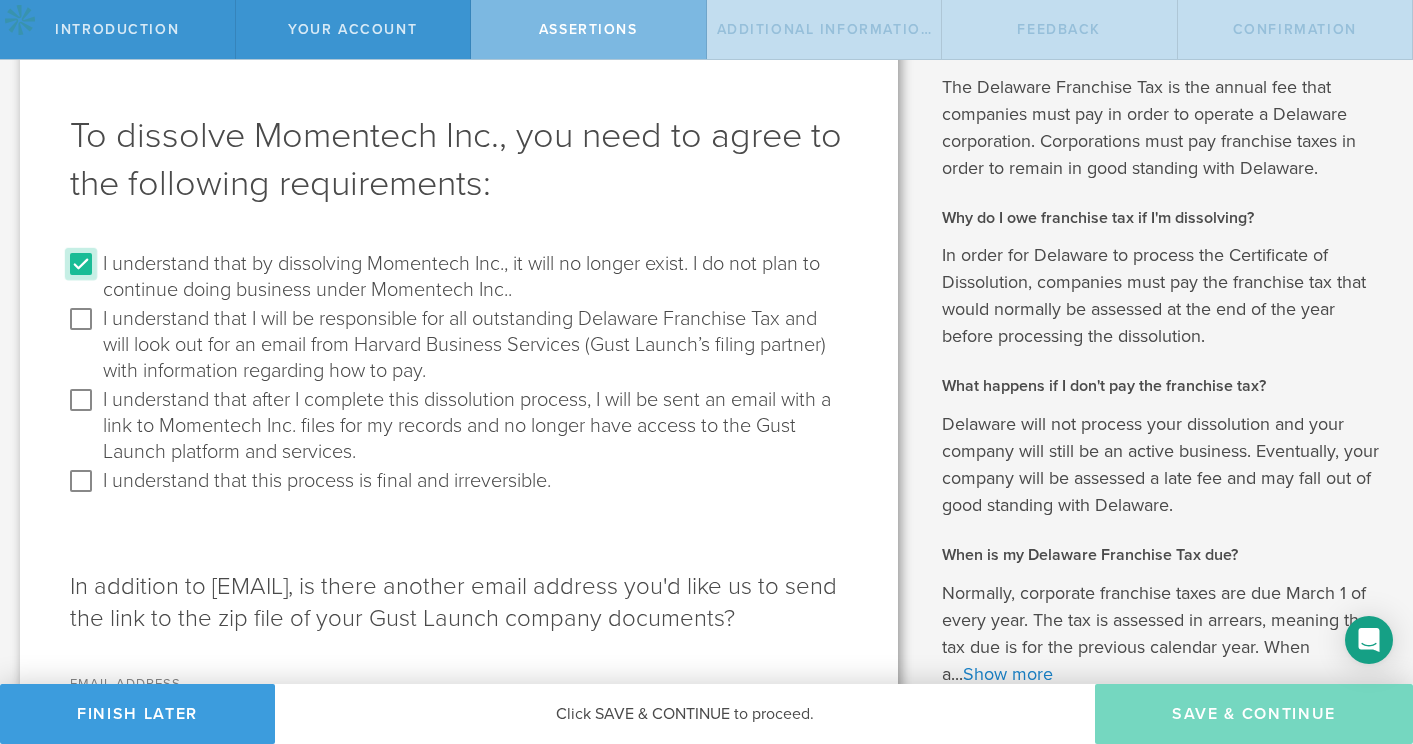scroll, scrollTop: 65, scrollLeft: 0, axis: vertical 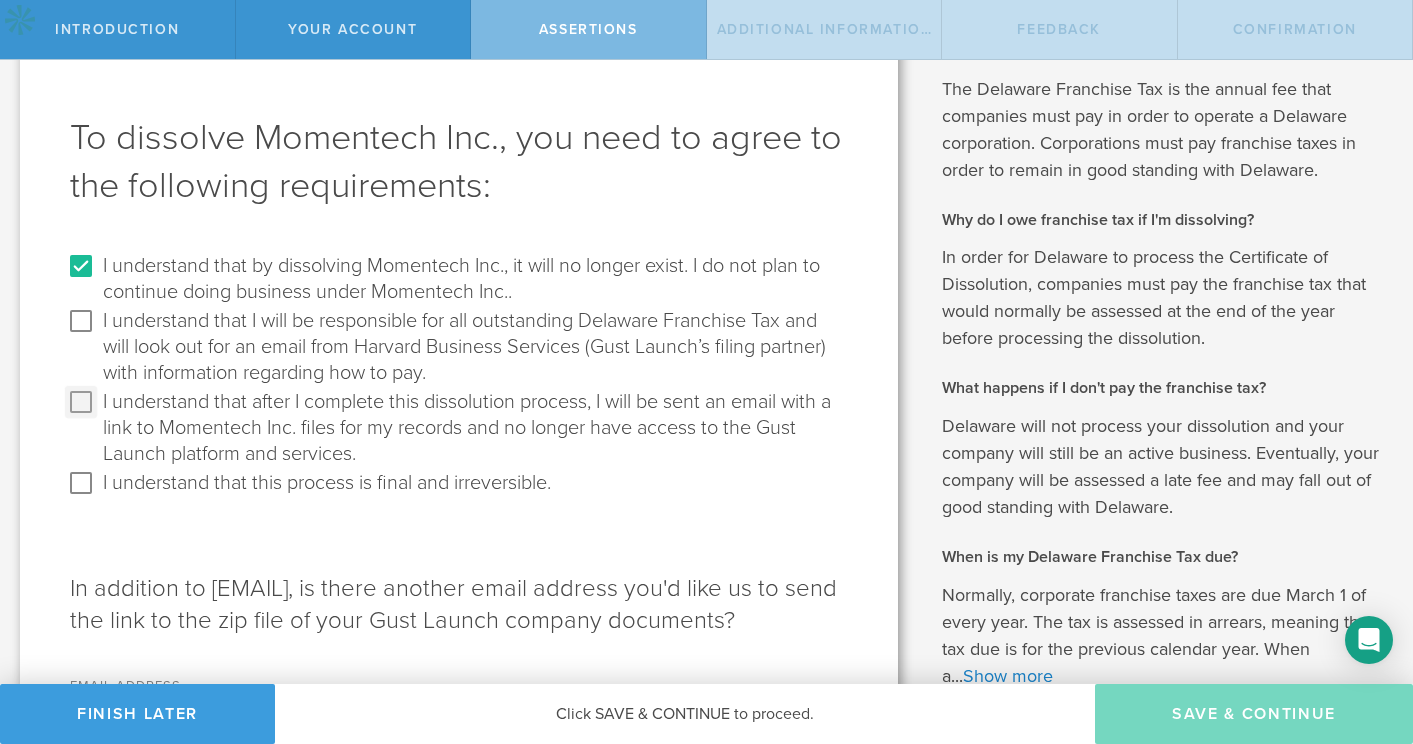 click on "I understand that after I complete this dissolution process, I will be sent an email with a link to Momentech Inc. files for my records and no longer have access to the Gust Launch platform and services." at bounding box center [81, 402] 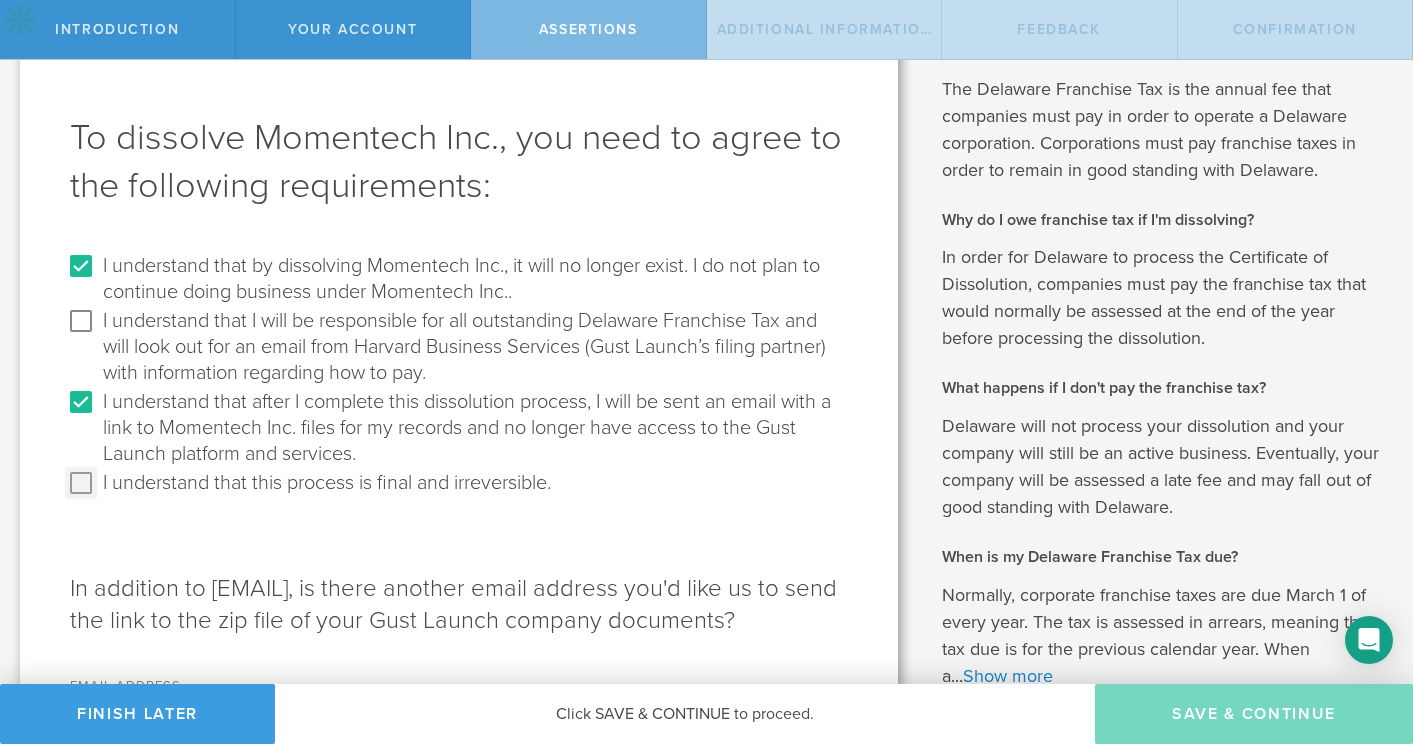click on "I understand that this process is final and irreversible." at bounding box center [81, 483] 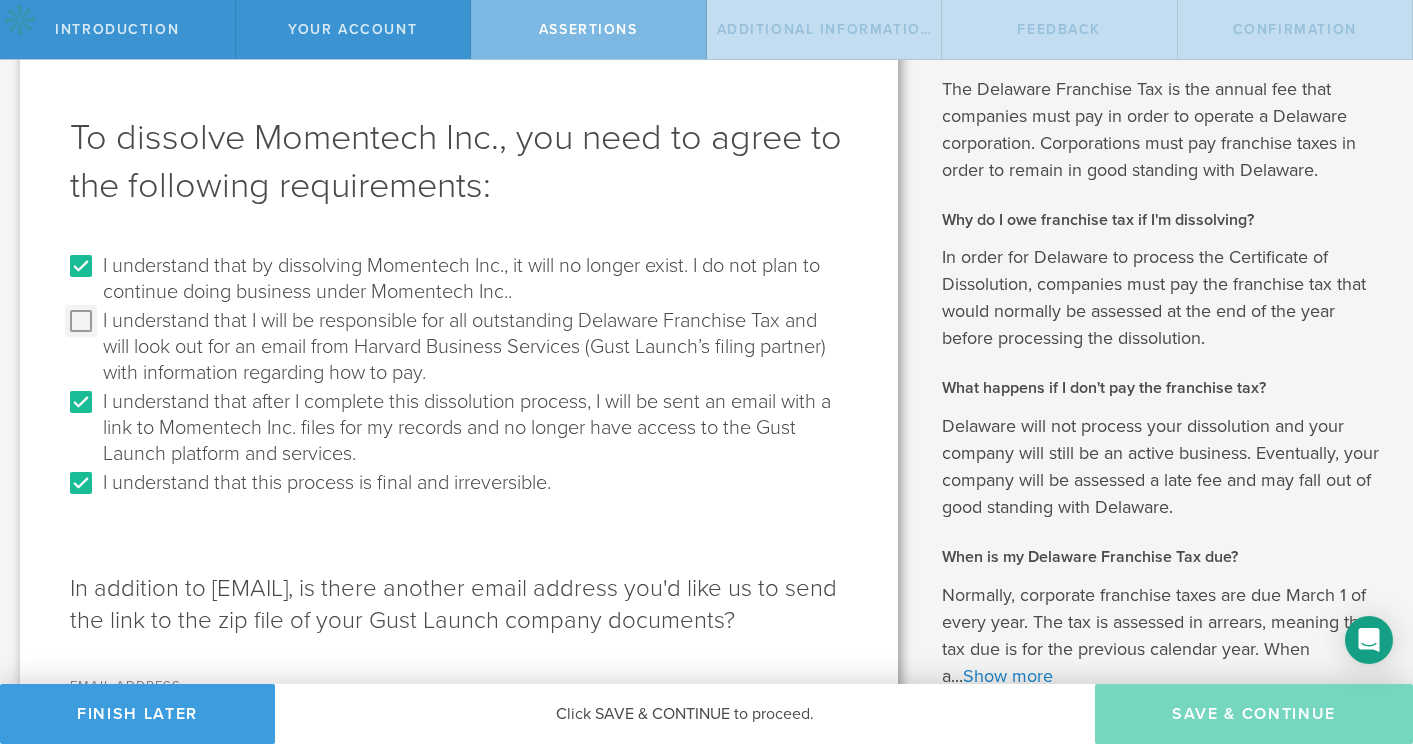 click on "I understand that I will be responsible for all outstanding Delaware Franchise Tax and will look out for an email from Harvard Business Services (Gust Launch’s filing partner) with information regarding how to pay." at bounding box center (81, 321) 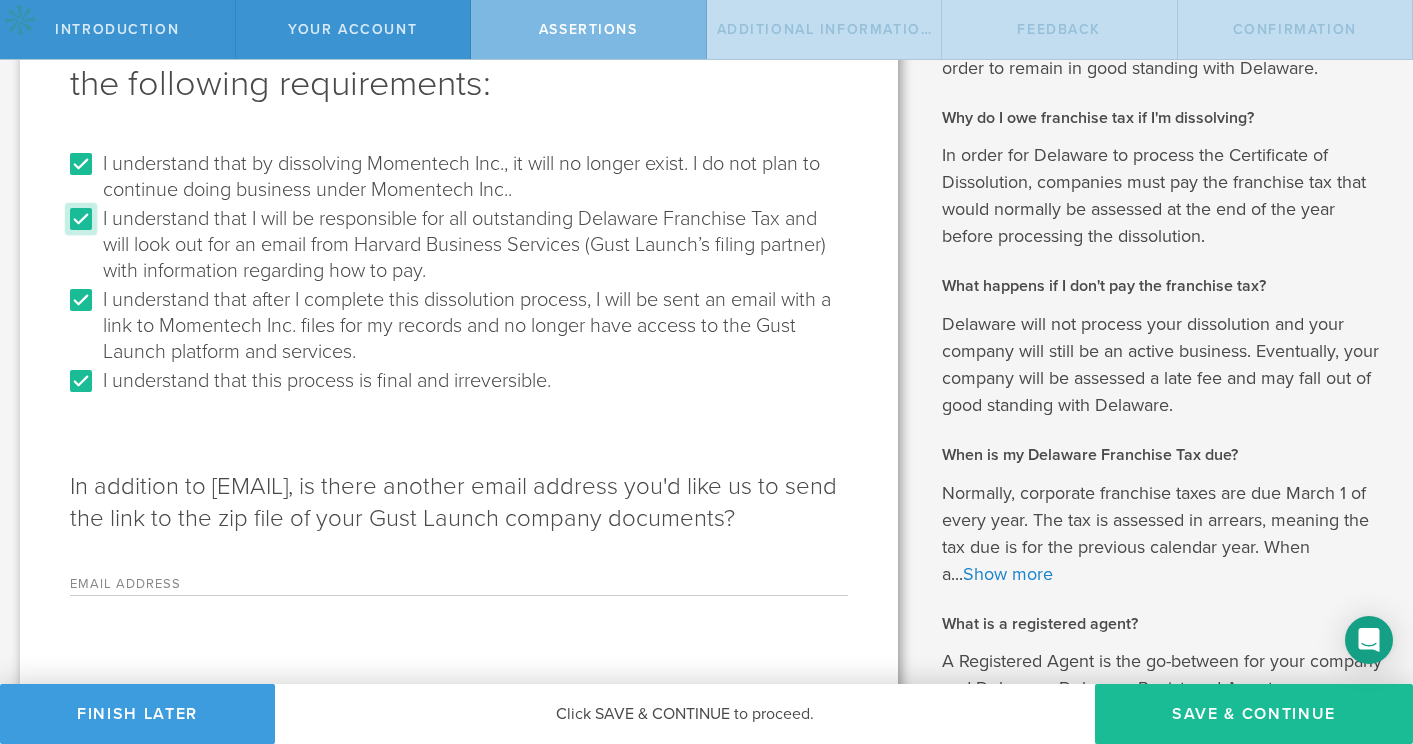 scroll, scrollTop: 153, scrollLeft: 0, axis: vertical 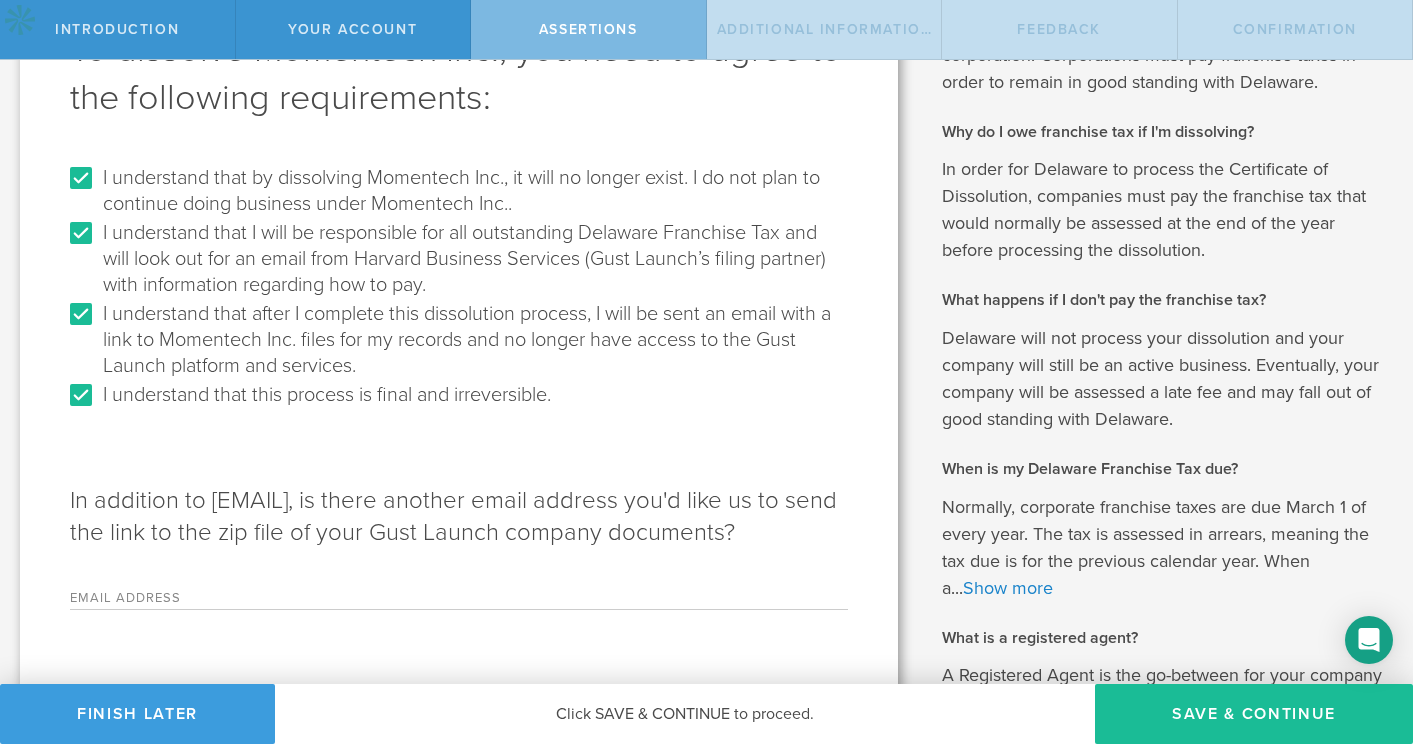 click on "Email Address Please enter a valid email address." at bounding box center [459, 589] 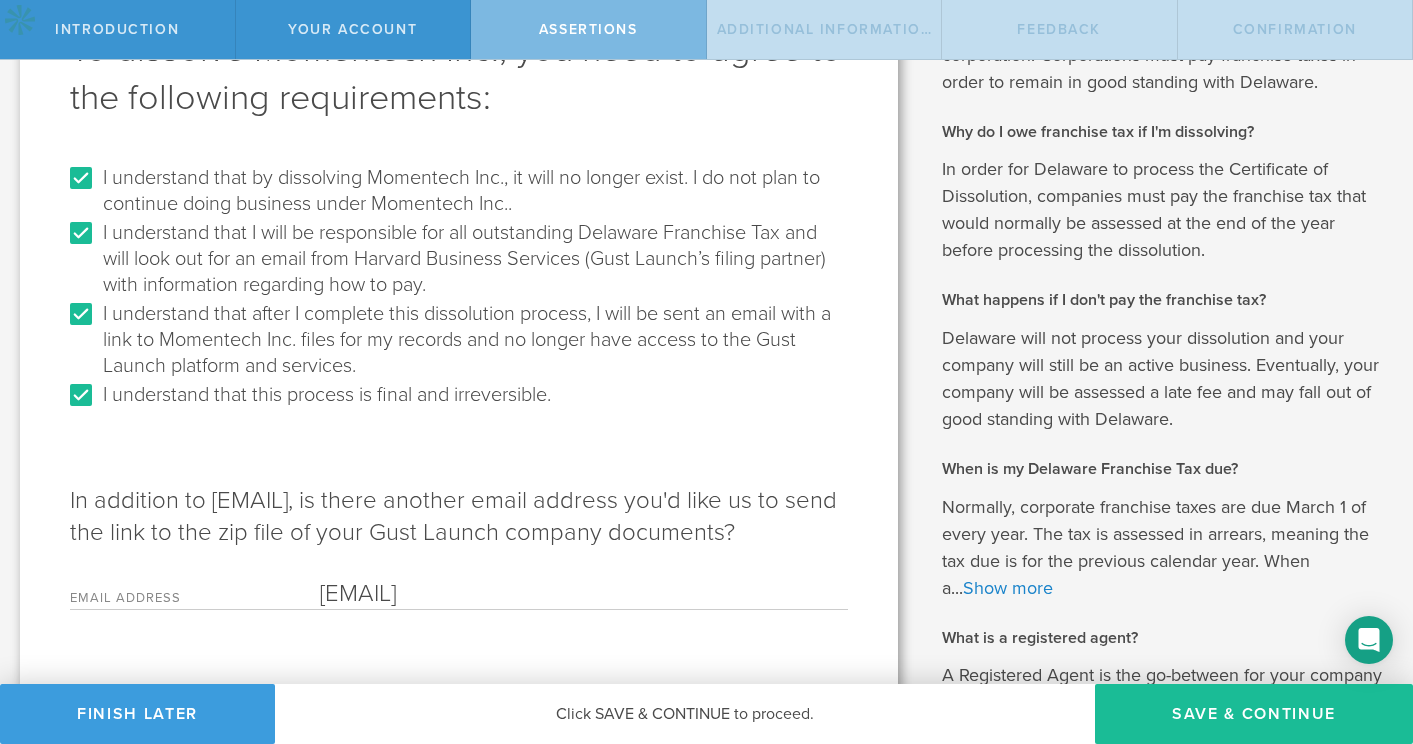 type on "liuchangalex@gmail.com" 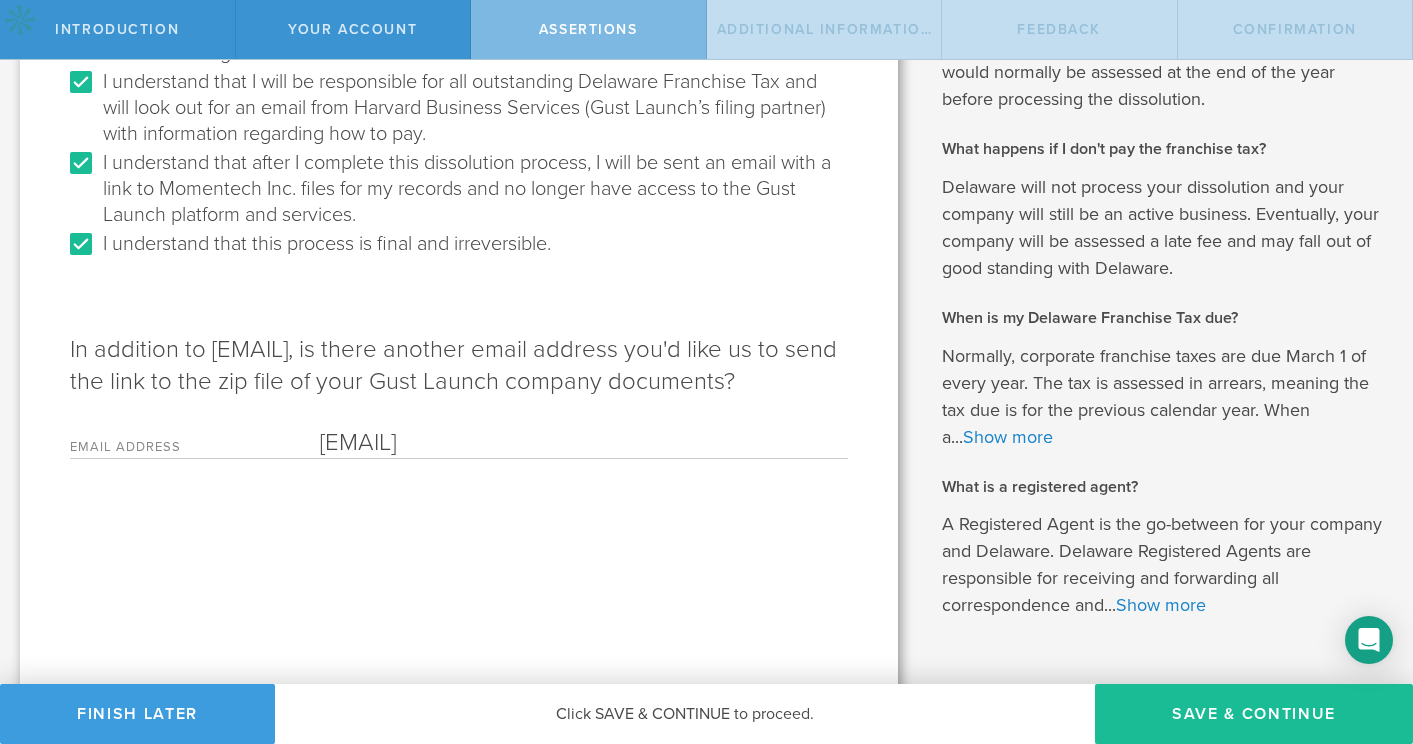 scroll, scrollTop: 357, scrollLeft: 0, axis: vertical 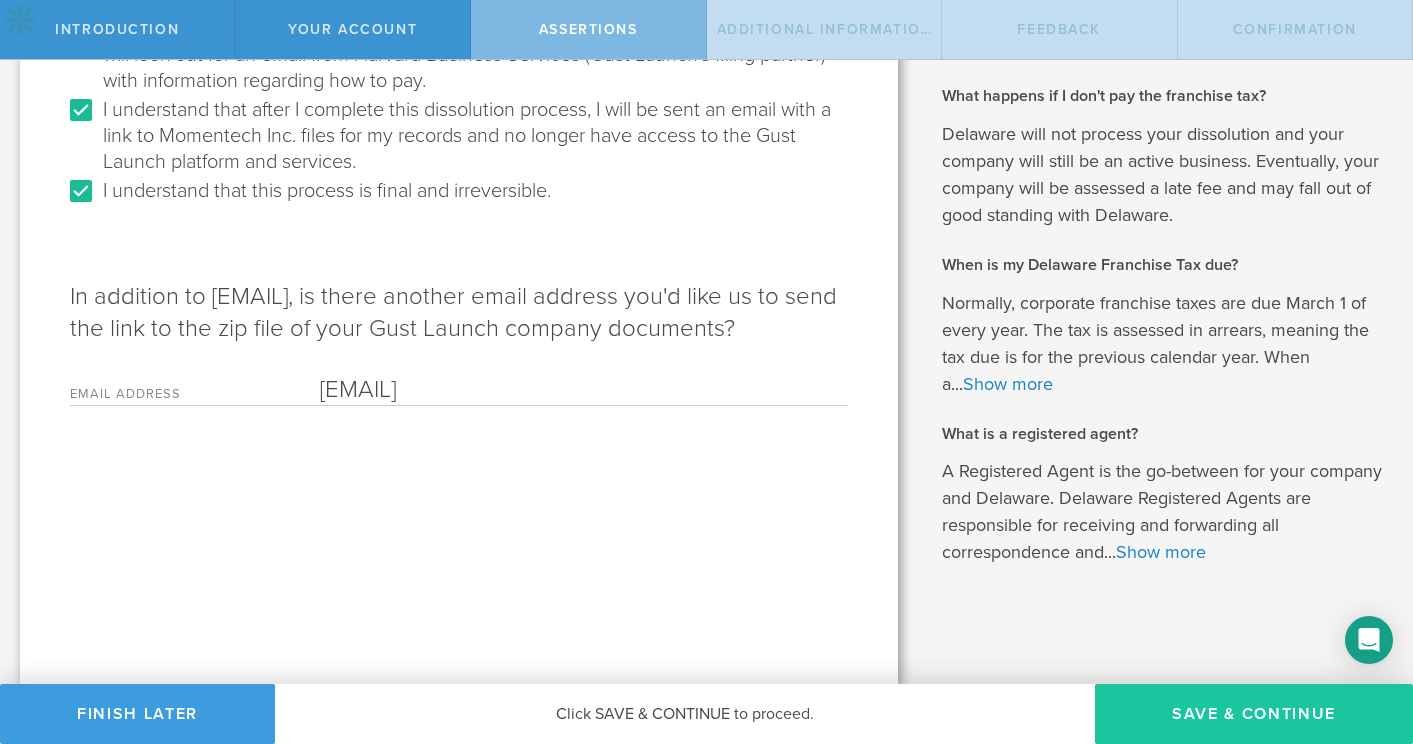 click on "Save & Continue" at bounding box center [1254, 714] 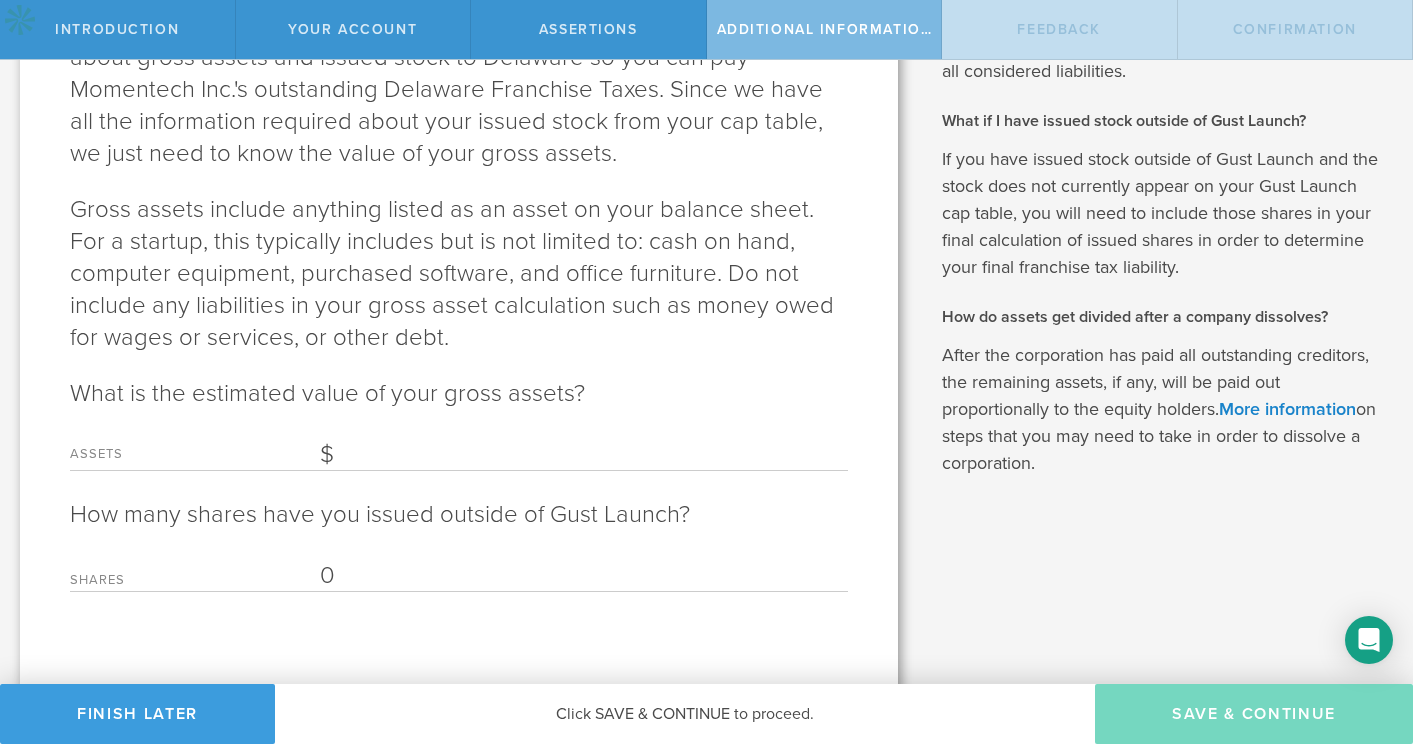 scroll, scrollTop: 316, scrollLeft: 0, axis: vertical 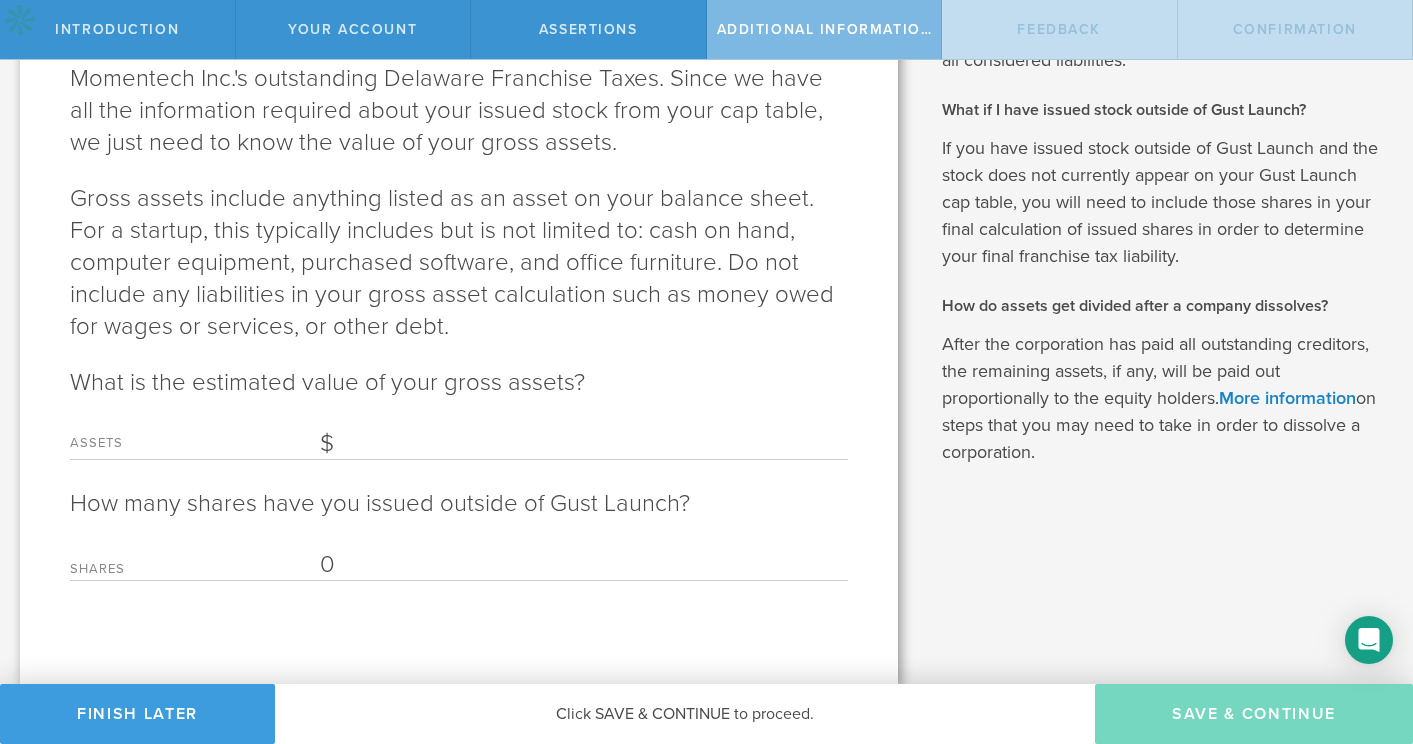 click on "Assets" at bounding box center (584, 444) 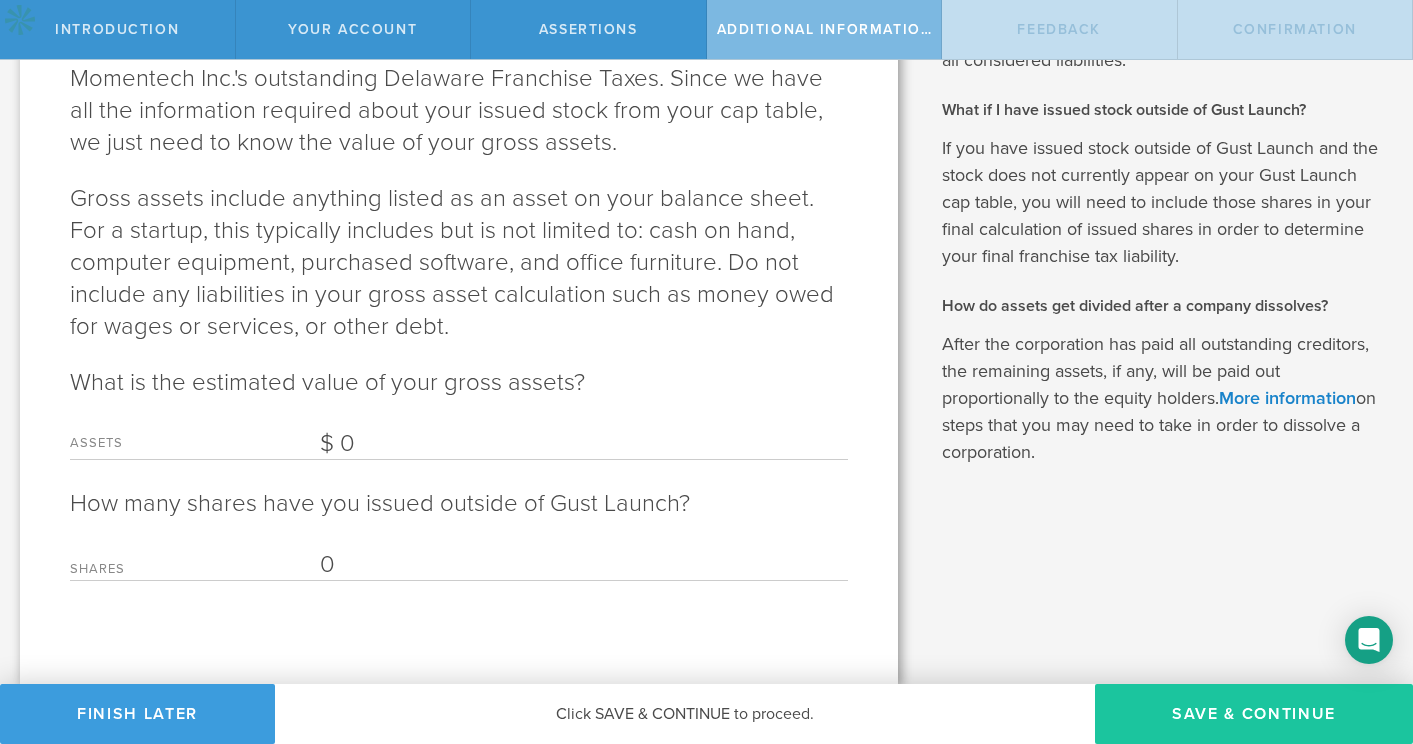 type on "0" 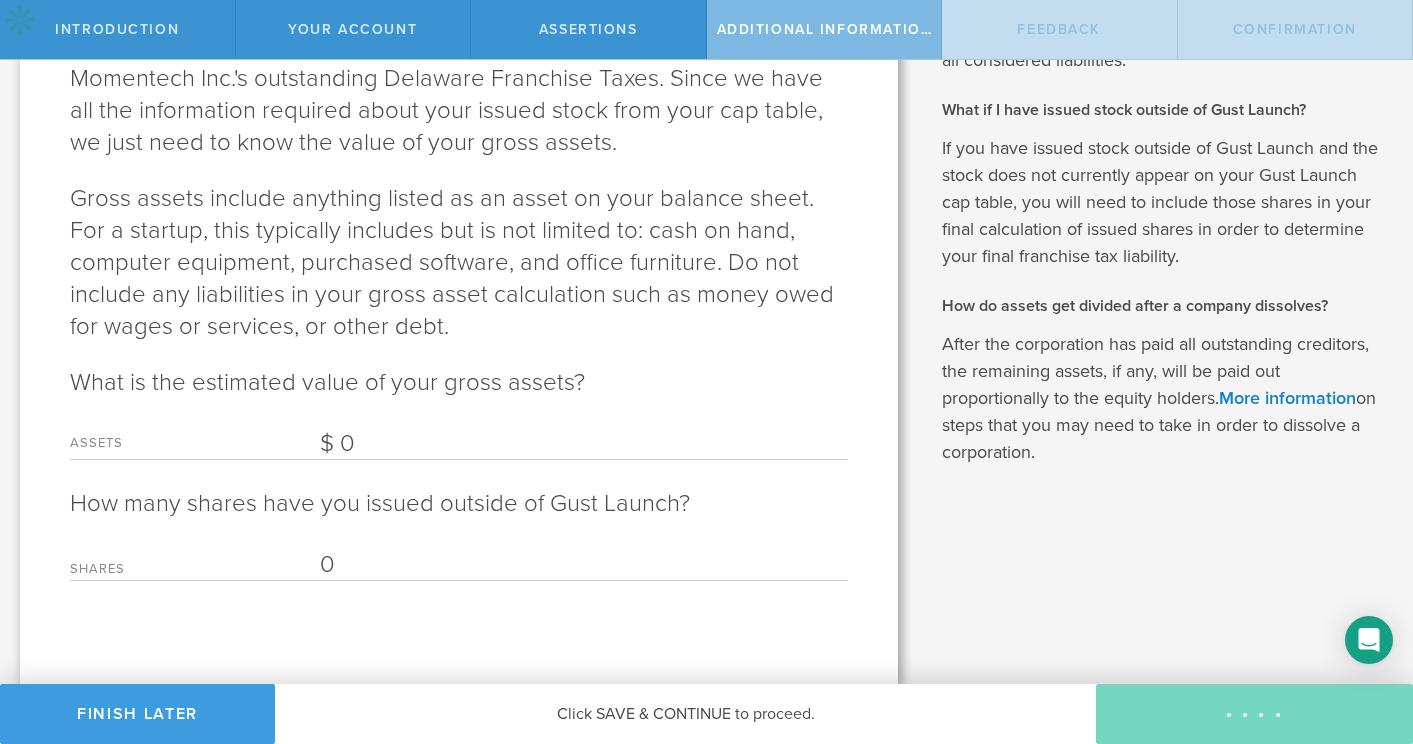 scroll, scrollTop: 0, scrollLeft: 0, axis: both 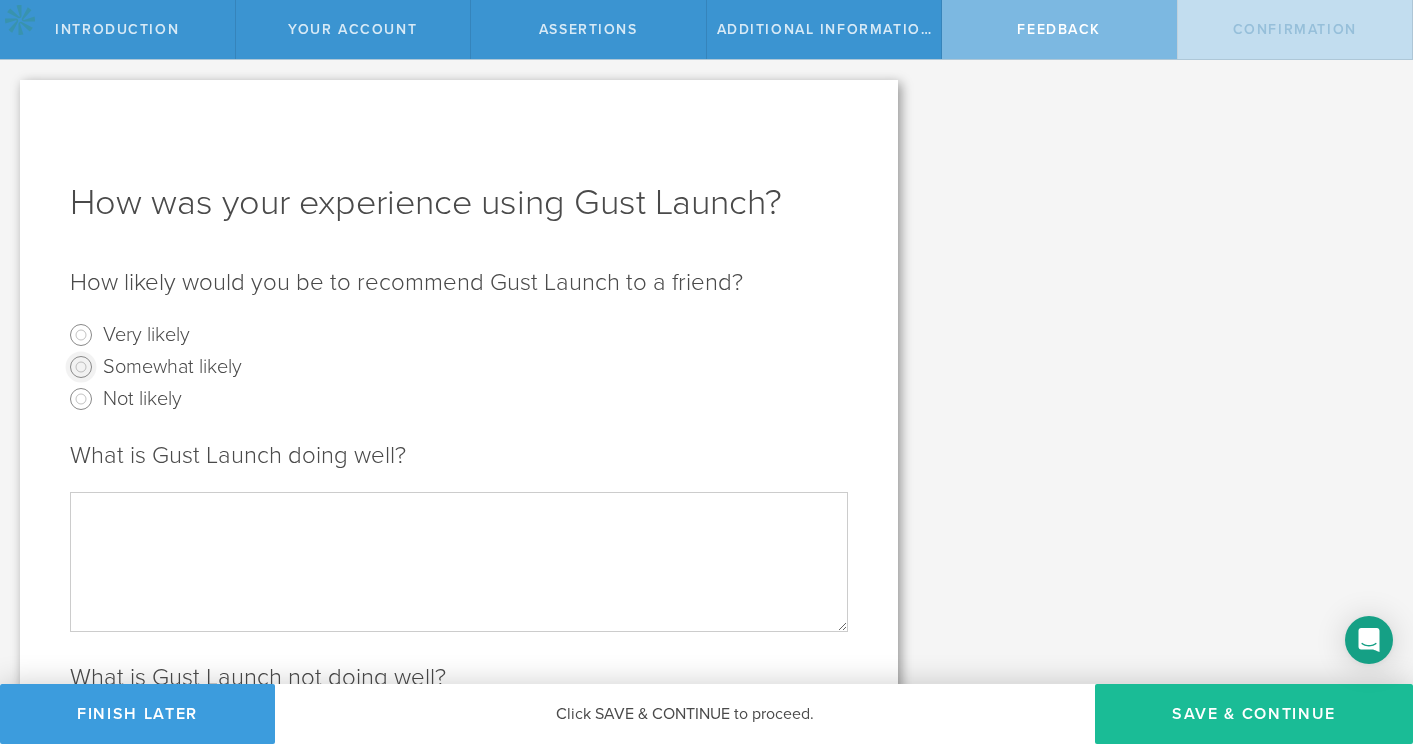 click on "Somewhat likely" at bounding box center (81, 367) 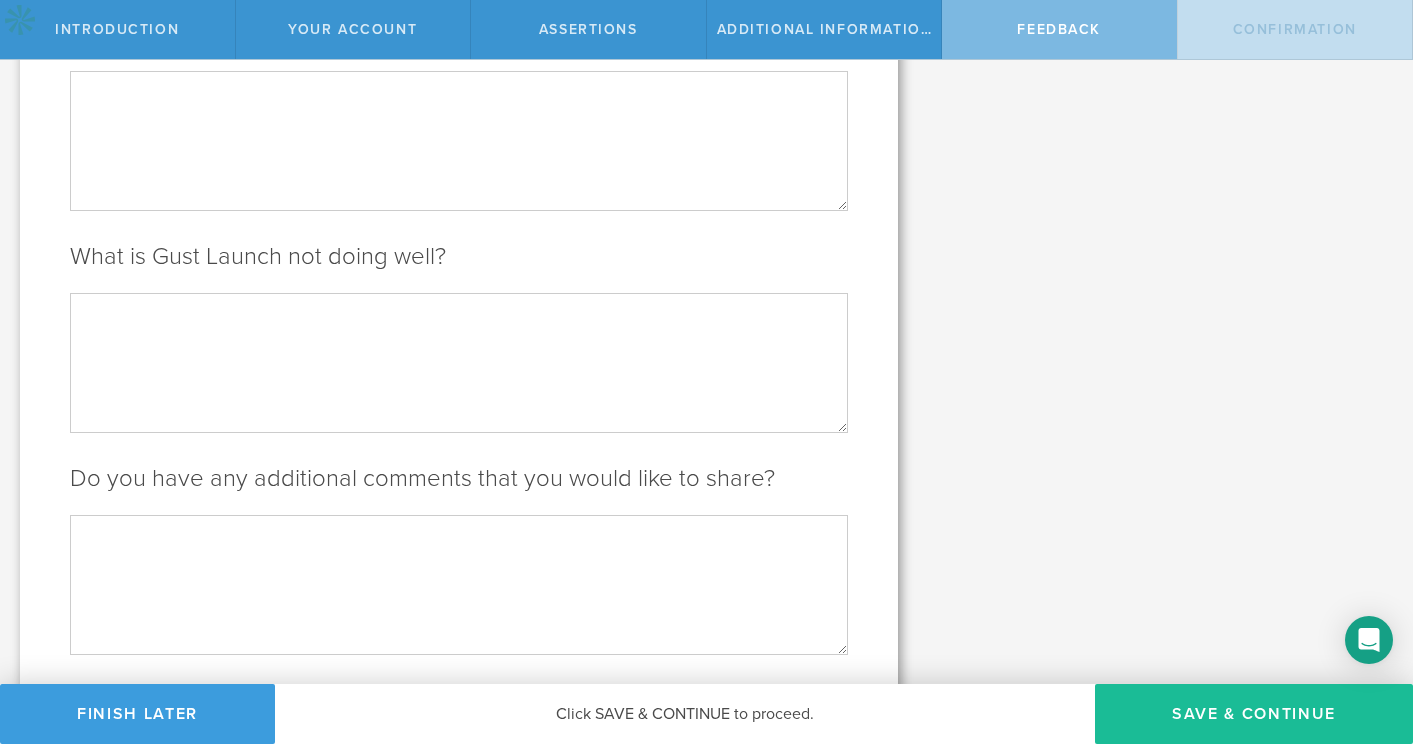 scroll, scrollTop: 497, scrollLeft: 0, axis: vertical 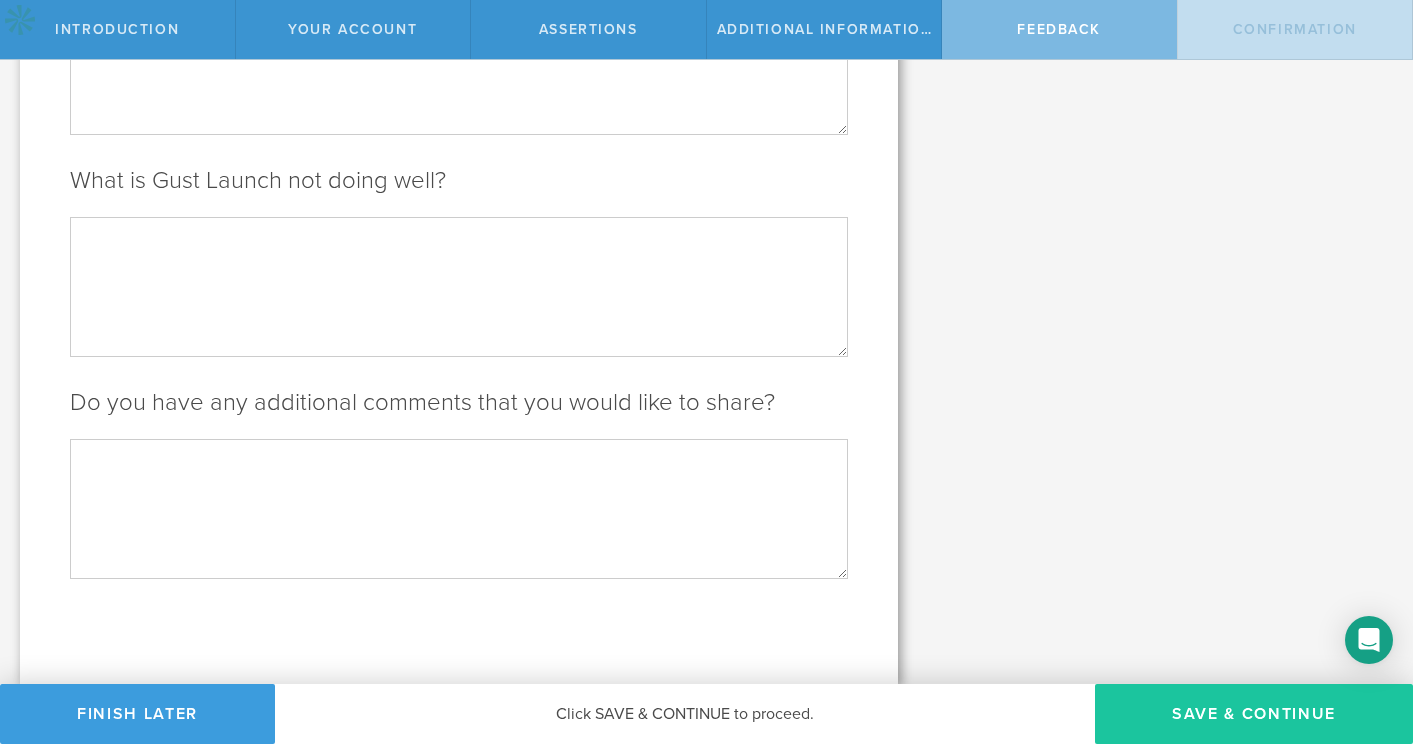 click on "Save & Continue" at bounding box center [1254, 714] 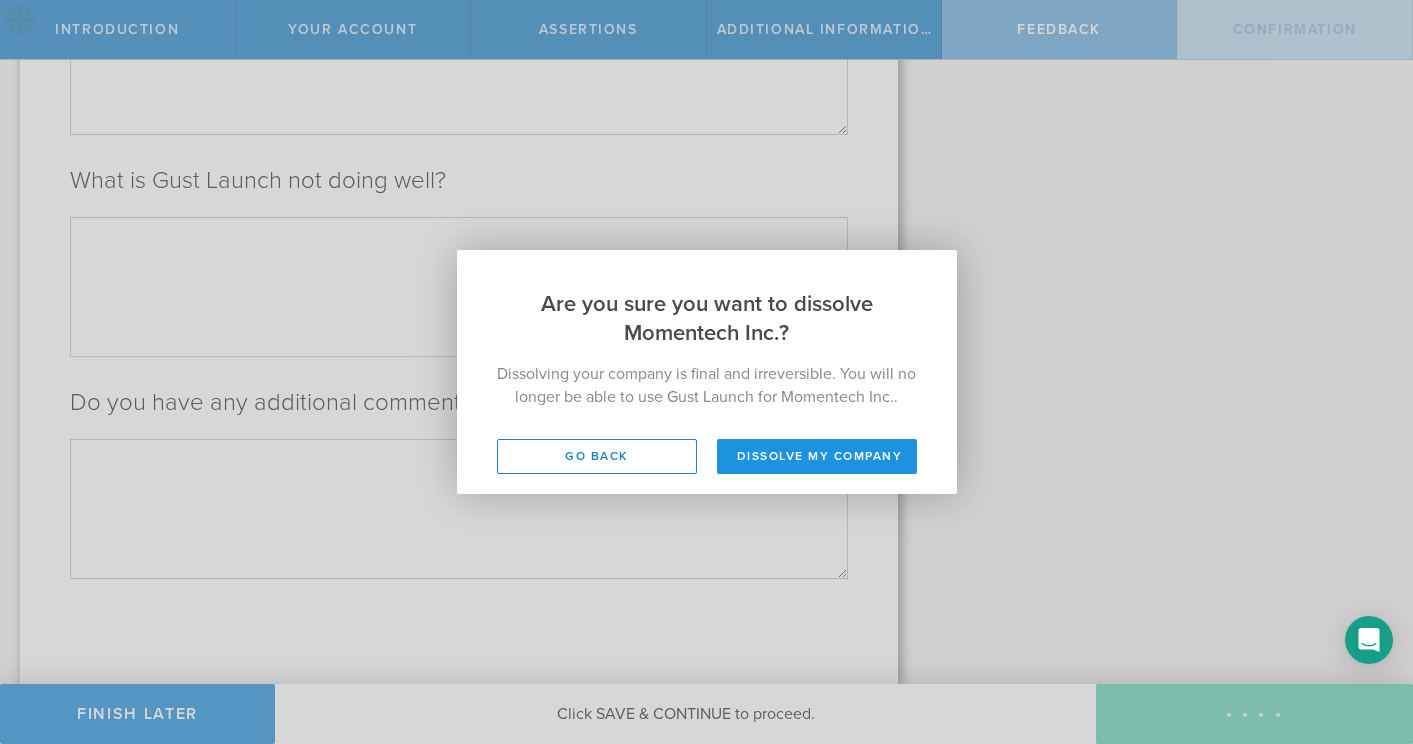 click on "Dissolve my company" at bounding box center (817, 456) 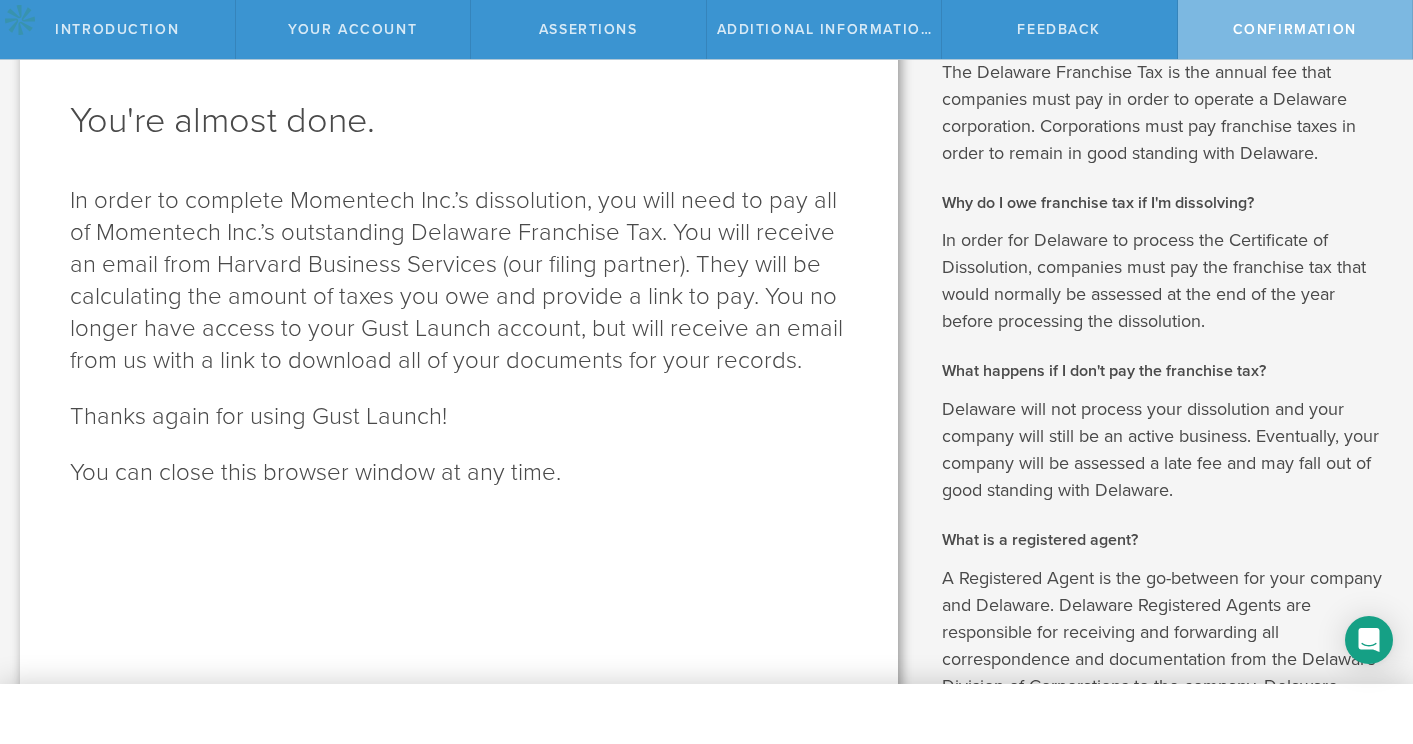 scroll, scrollTop: 0, scrollLeft: 0, axis: both 